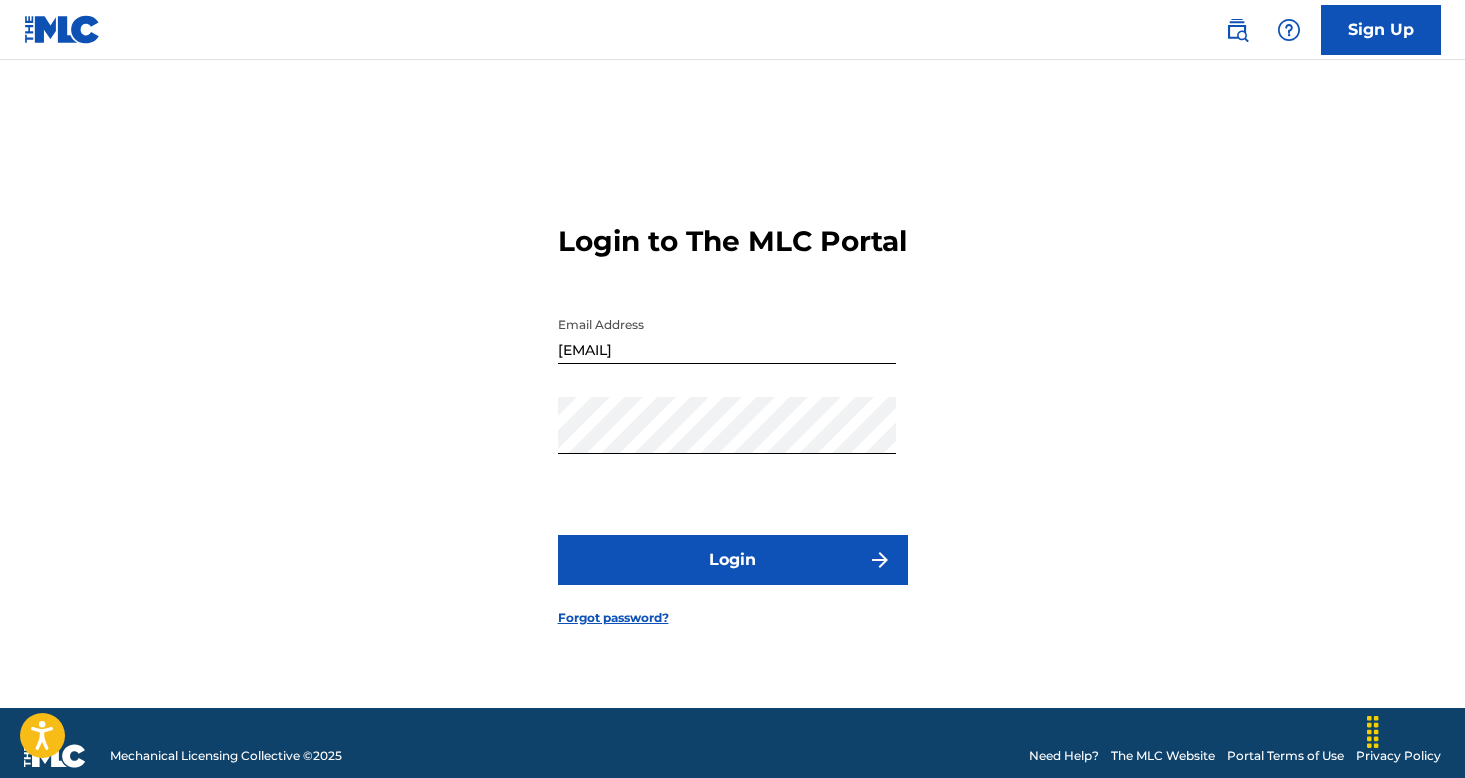 scroll, scrollTop: 0, scrollLeft: 0, axis: both 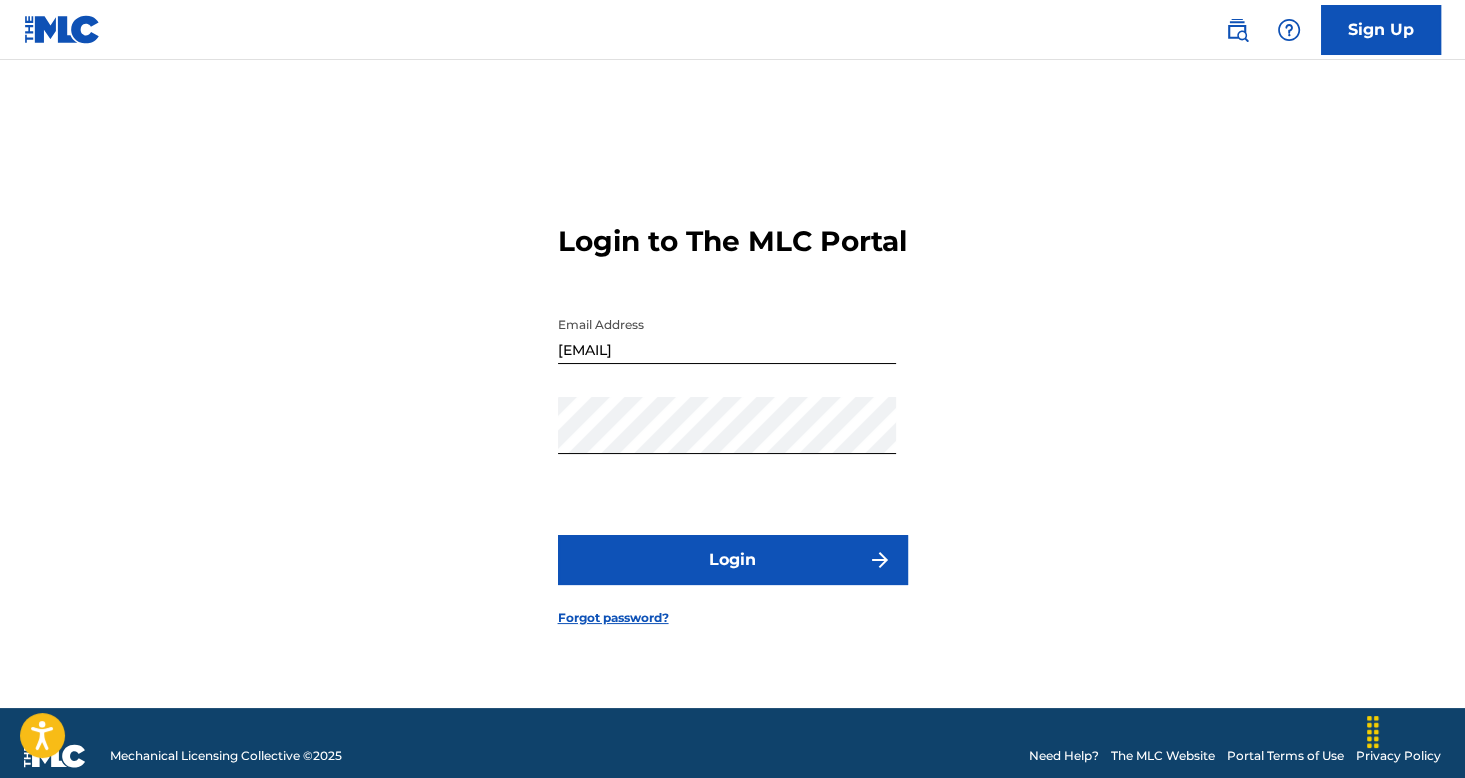 click on "Login" at bounding box center (733, 560) 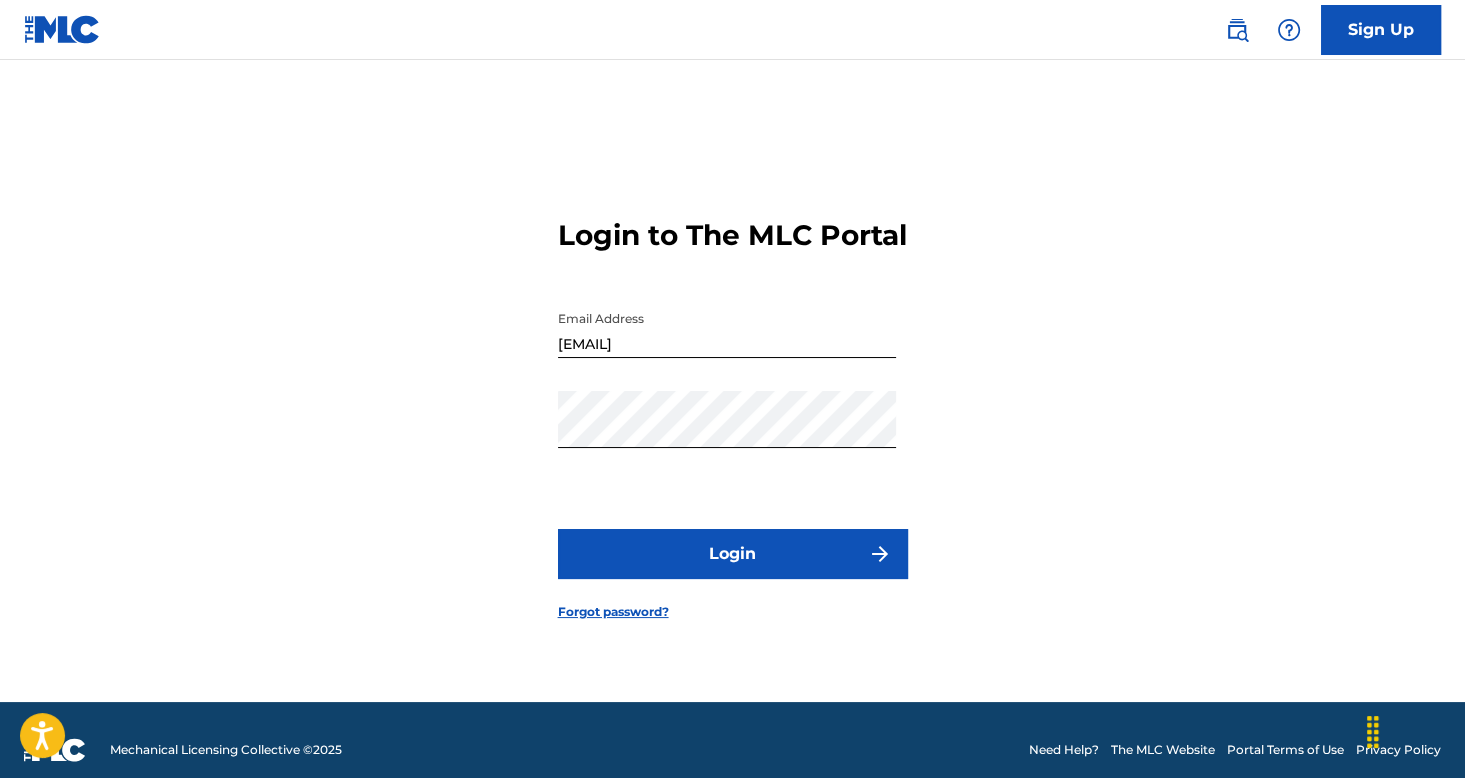 scroll, scrollTop: 0, scrollLeft: 0, axis: both 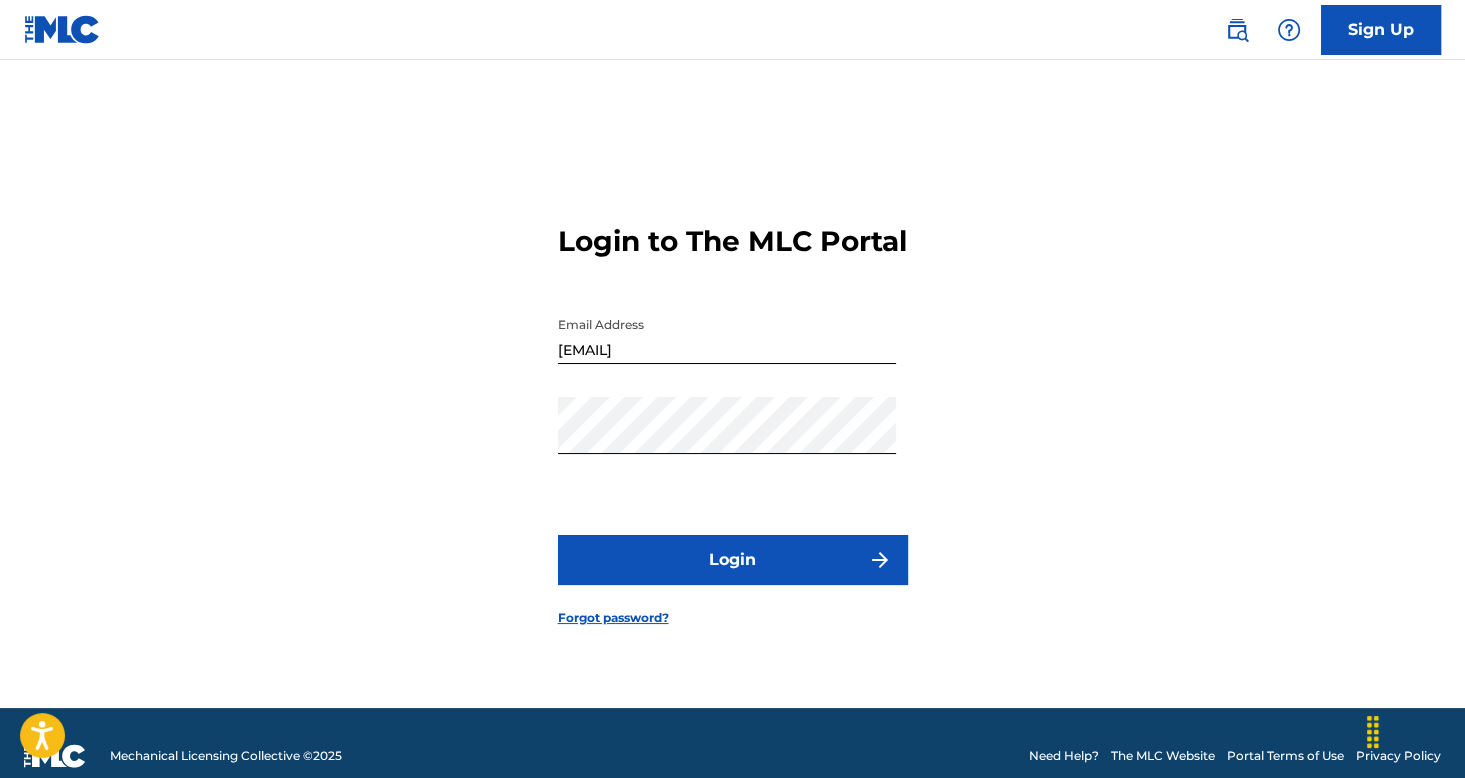 click on "Sign Up" at bounding box center (1381, 30) 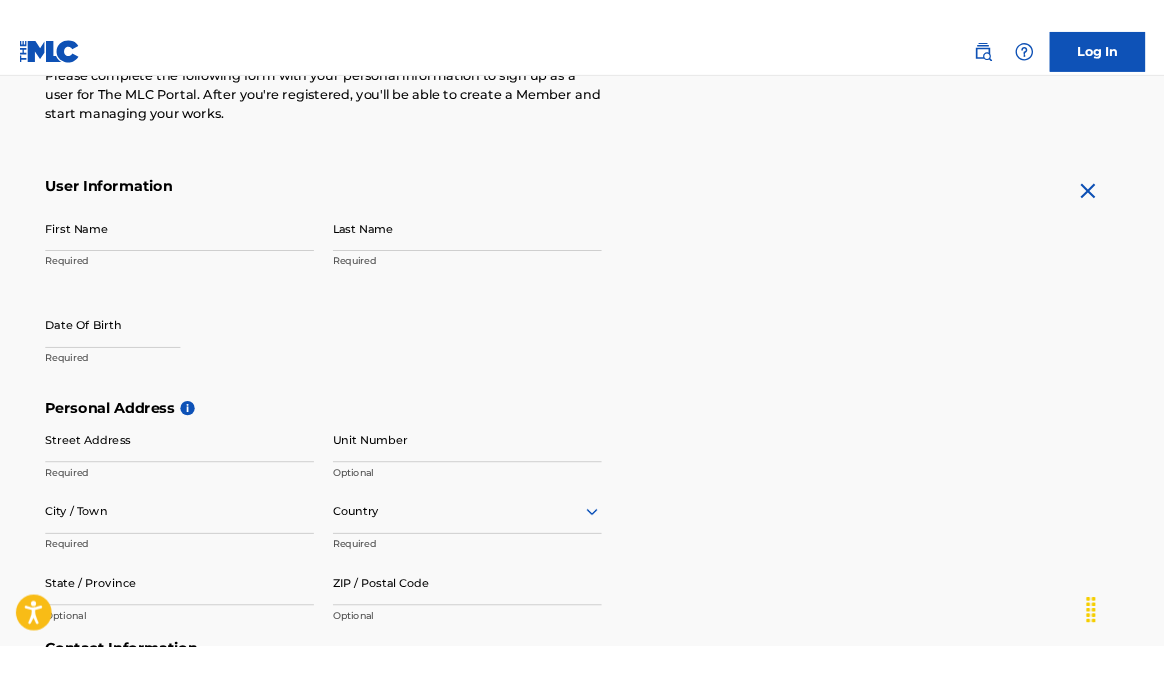 scroll, scrollTop: 185, scrollLeft: 0, axis: vertical 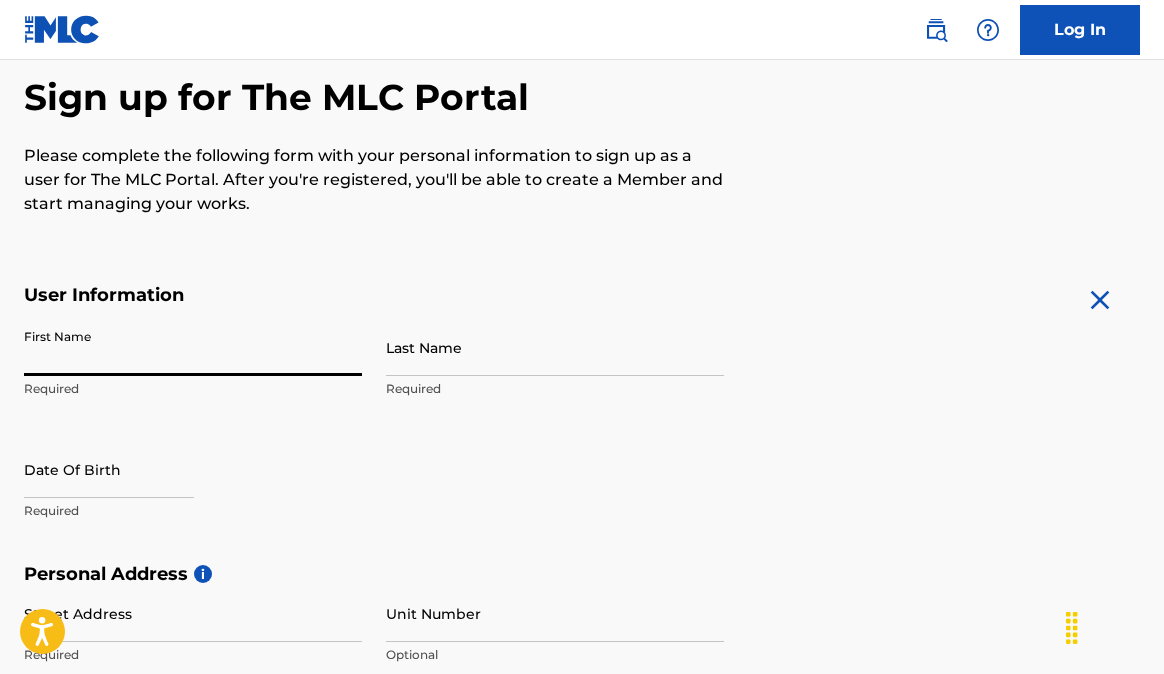 click on "First Name" at bounding box center (193, 347) 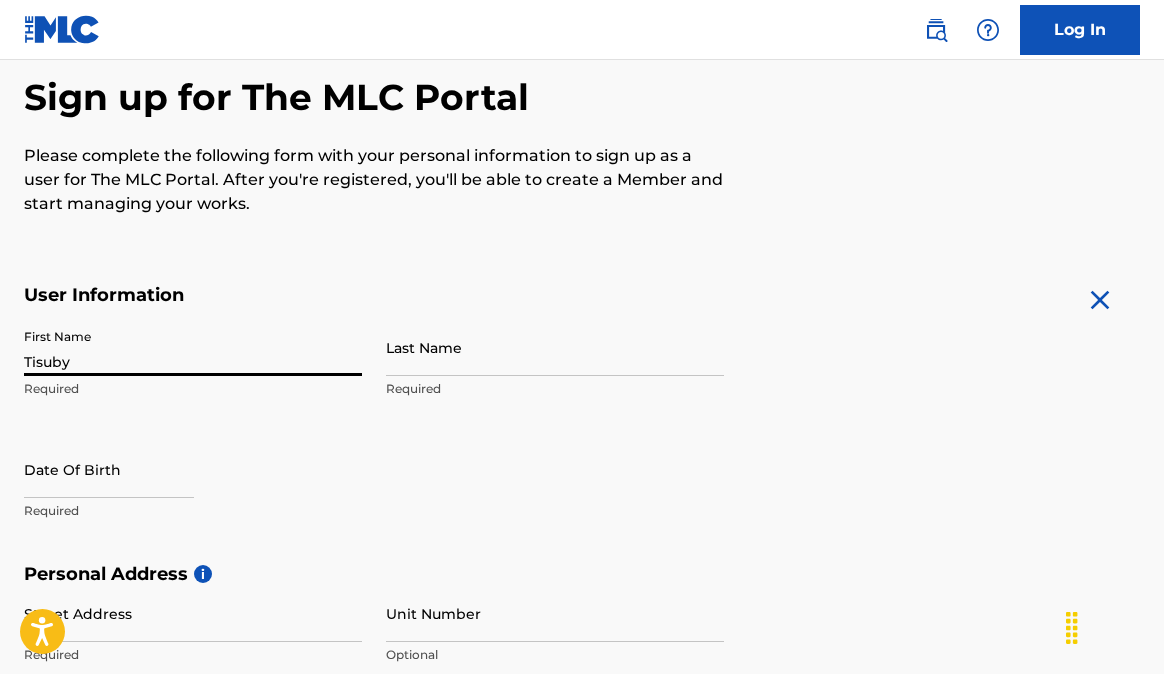 type on "Gonzalez" 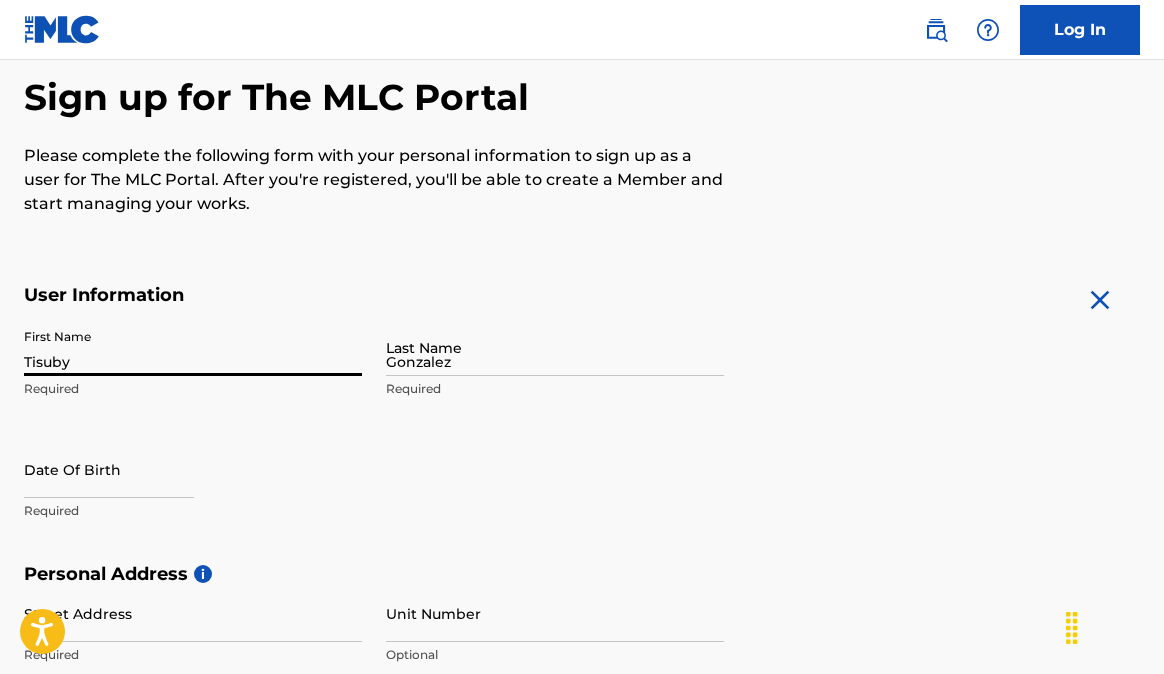 type on "[NEIGHBORHOOD], [STREET] [NUMBER]" 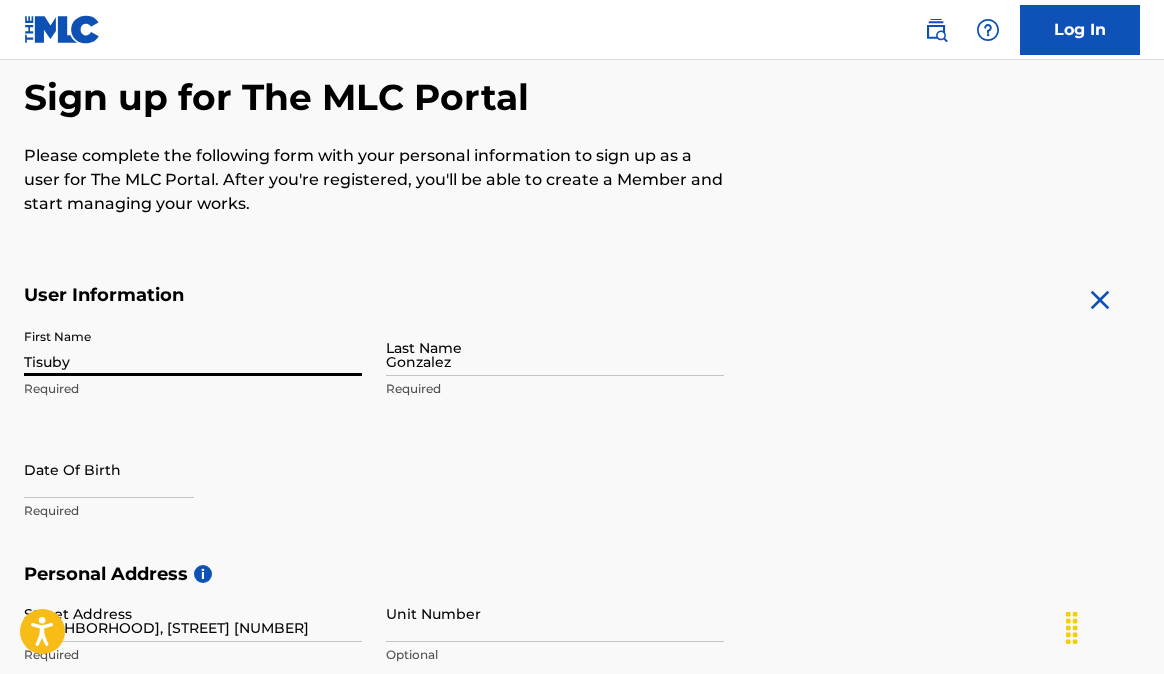type on "[CITY]" 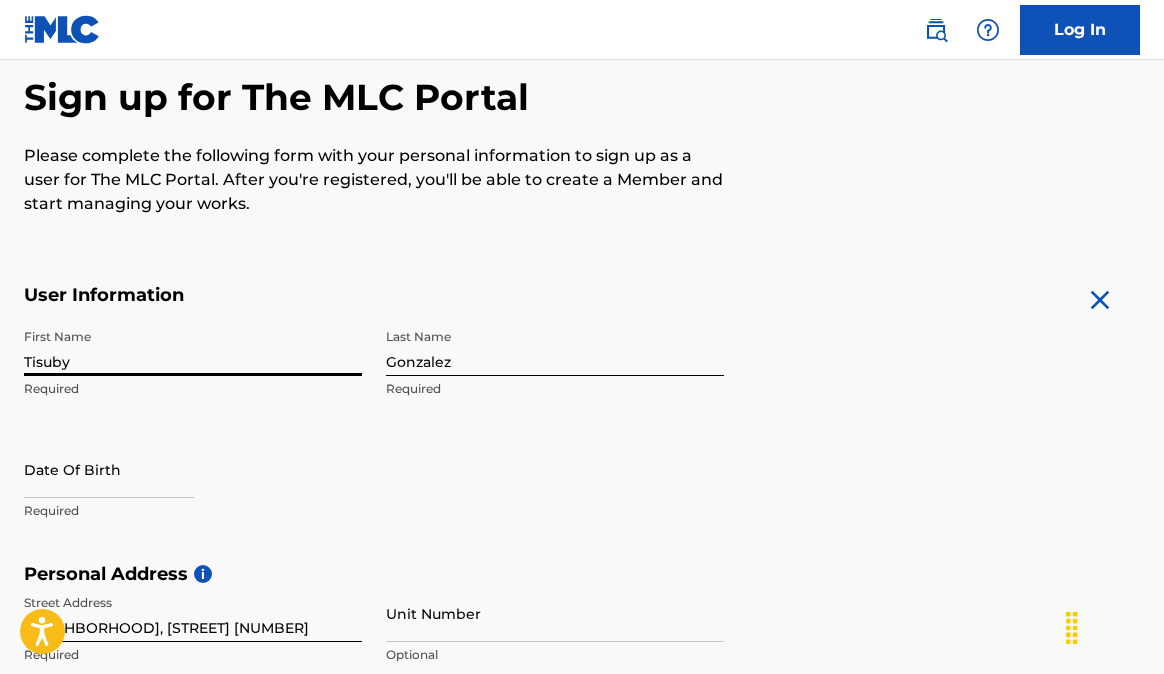 scroll, scrollTop: 284, scrollLeft: 0, axis: vertical 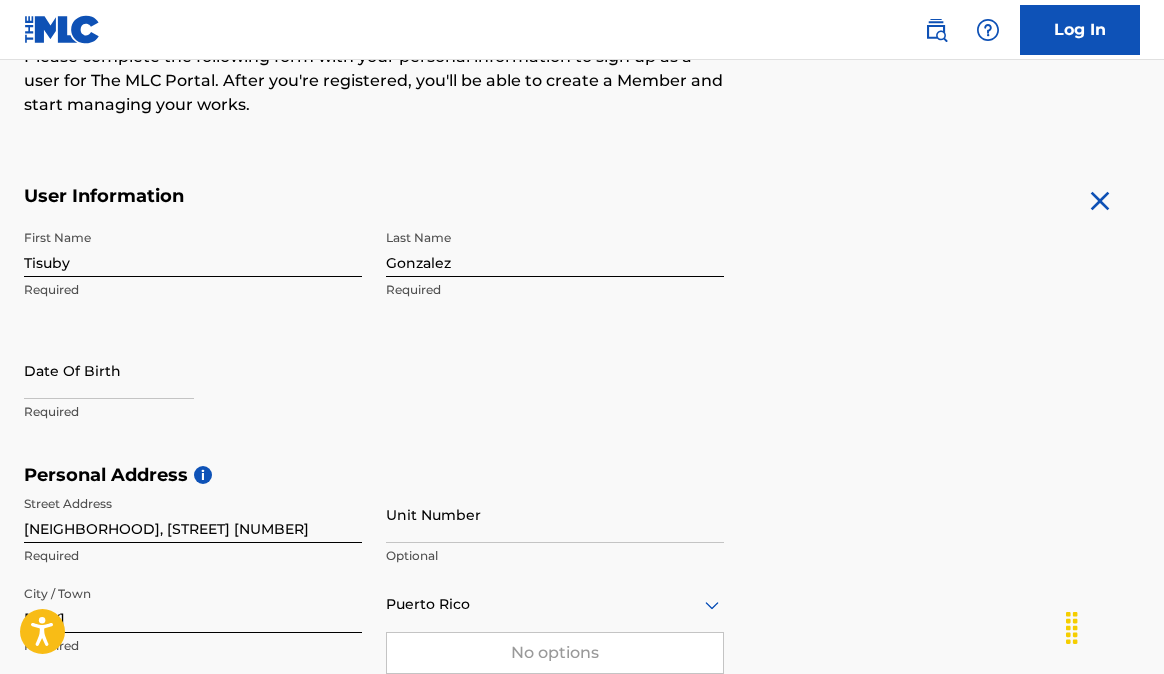click at bounding box center (109, 370) 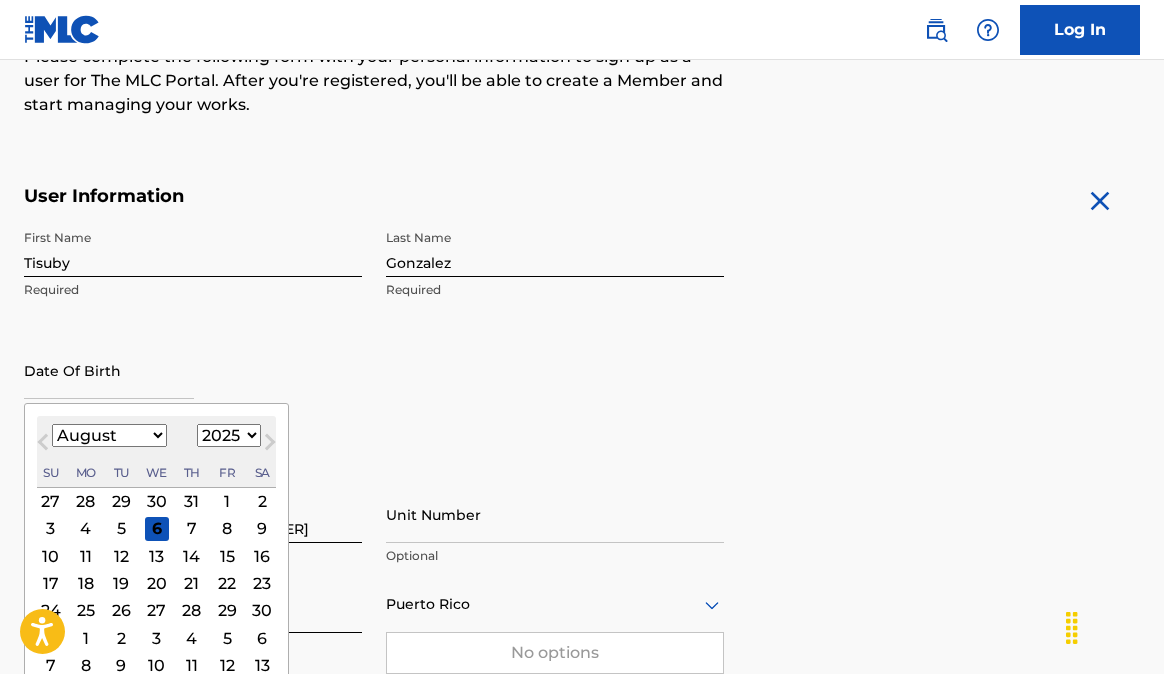 type on "[MONTH] [DAY] [YEAR]" 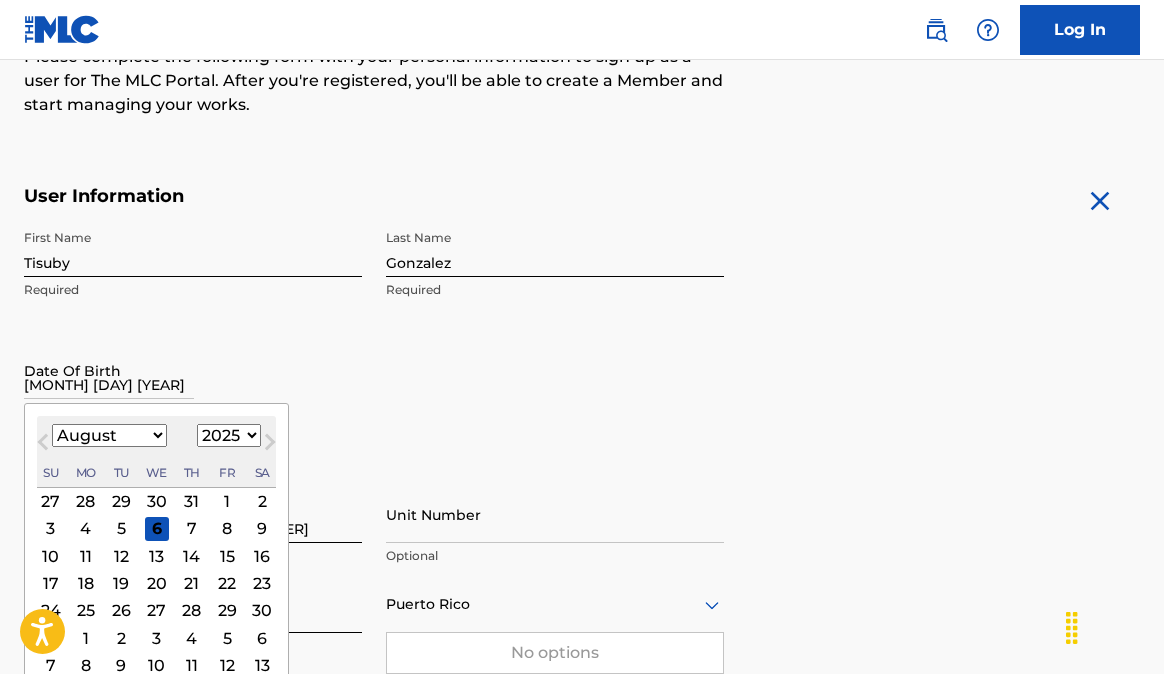 select on "5" 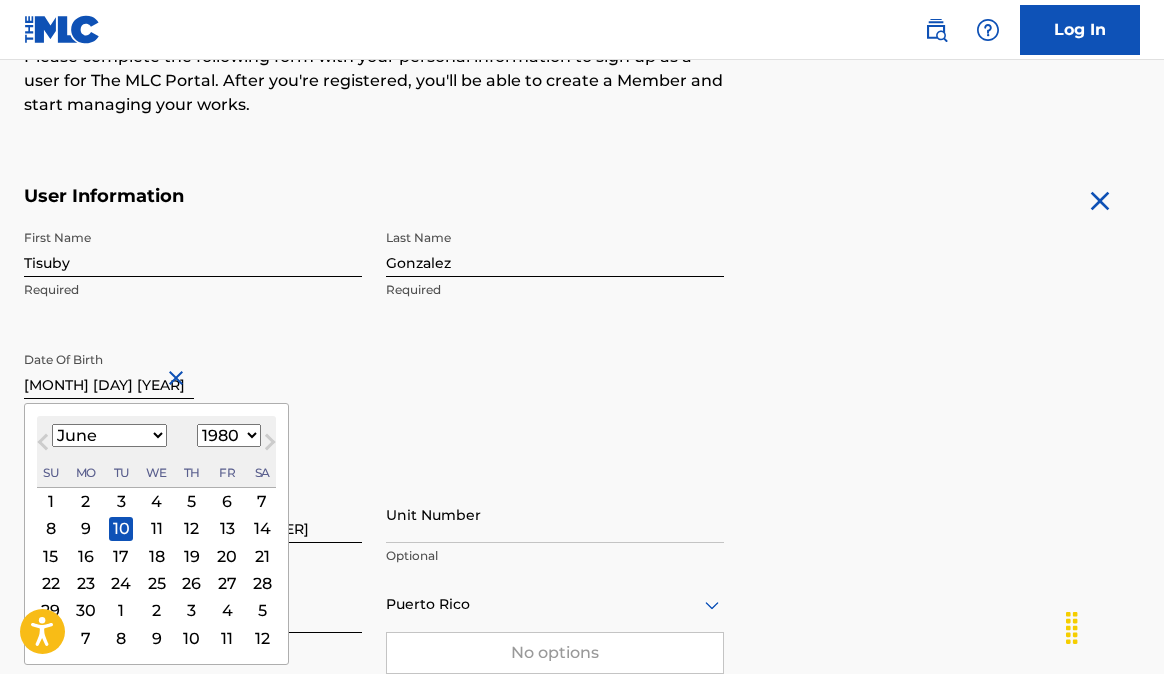 click on "First Name [FIRST] Required Last Name [LAST] Required Date Of Birth [MONTH] [DAY] [YEAR] [MONTH] [YEAR] Previous Month Next Month [MONTH] [YEAR] January February March April May June July August September October November December 1899 1900 1901 1902 1903 1904 1905 1906 1907 1908 1909 1910 1911 1912 1913 1914 1915 1916 1917 1918 1919 1920 1921 1922 1923 1924 1925 1926 1927 1928 1929 1930 1931 1932 1933 1934 1935 1936 1937 1938 1939 1940 1941 1942 1943 1944 1945 1946 1947 1948 1949 1950 1951 1952 1953 1954 1955 1956 1957 1958 1959 1960 1961 1962 1963 1964 1965 1966 1967 1968 1969 1970 1971 1972 1973 1974 1975 1976 1977 1978 1979 1980 1981 1982 1983 1984 1985 1986 1987 1988 1989 1990 1991 1992 1993 1994 1995 1996 1997 1998 1999 2000 2001 2002 2003 2004 2005 2006 2007 2008 2009 2010 2011 2012 2013 2014 2015 2016 2017 2018 2019 2020 2021 2022 2023 2024 2025 2026 2027 2028 2029 2030 2031 2032 2033 2034 2035 2036 2037 2038 2039 2040 2041 2042 2043 2044 2045 2046 2047 2048 2049 2050 2051 2052 2053 2054 2055 2056 2057 2058 2059 2060" at bounding box center [374, 342] 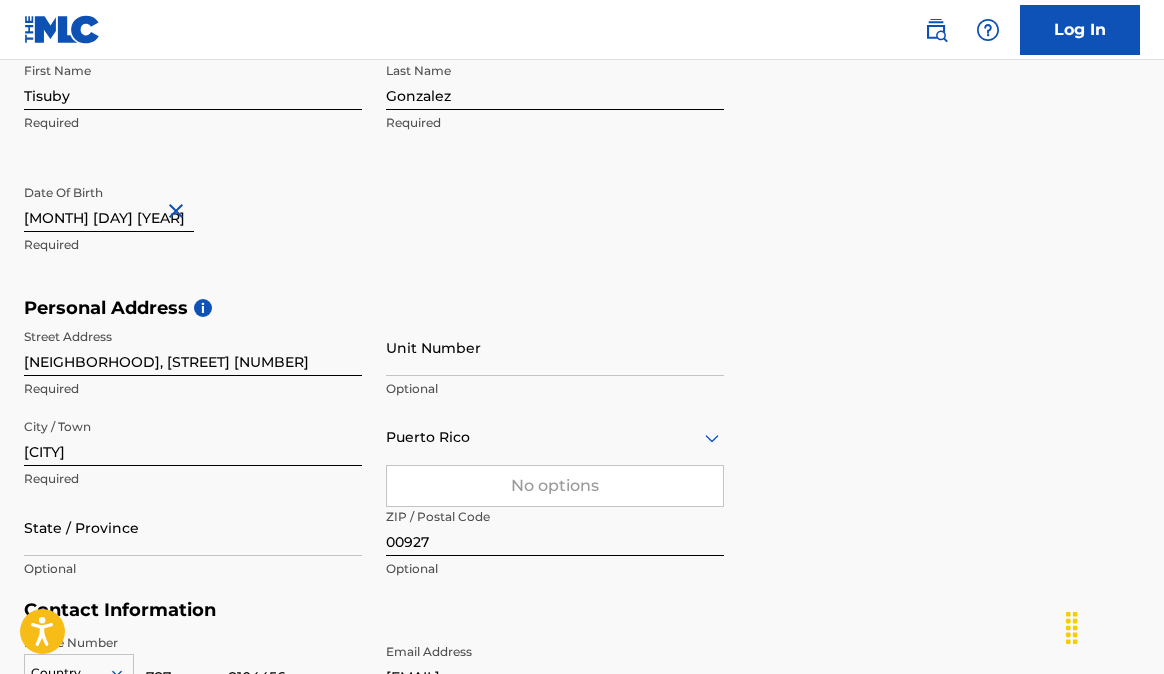 scroll, scrollTop: 484, scrollLeft: 0, axis: vertical 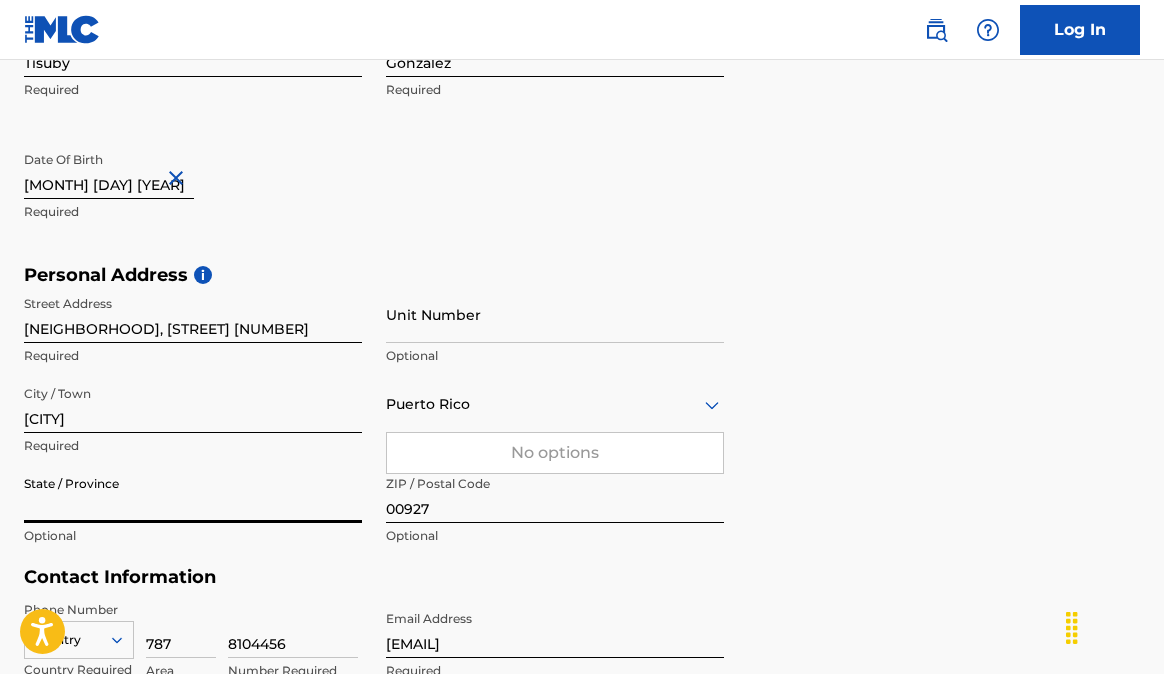 click on "State / Province" at bounding box center (193, 494) 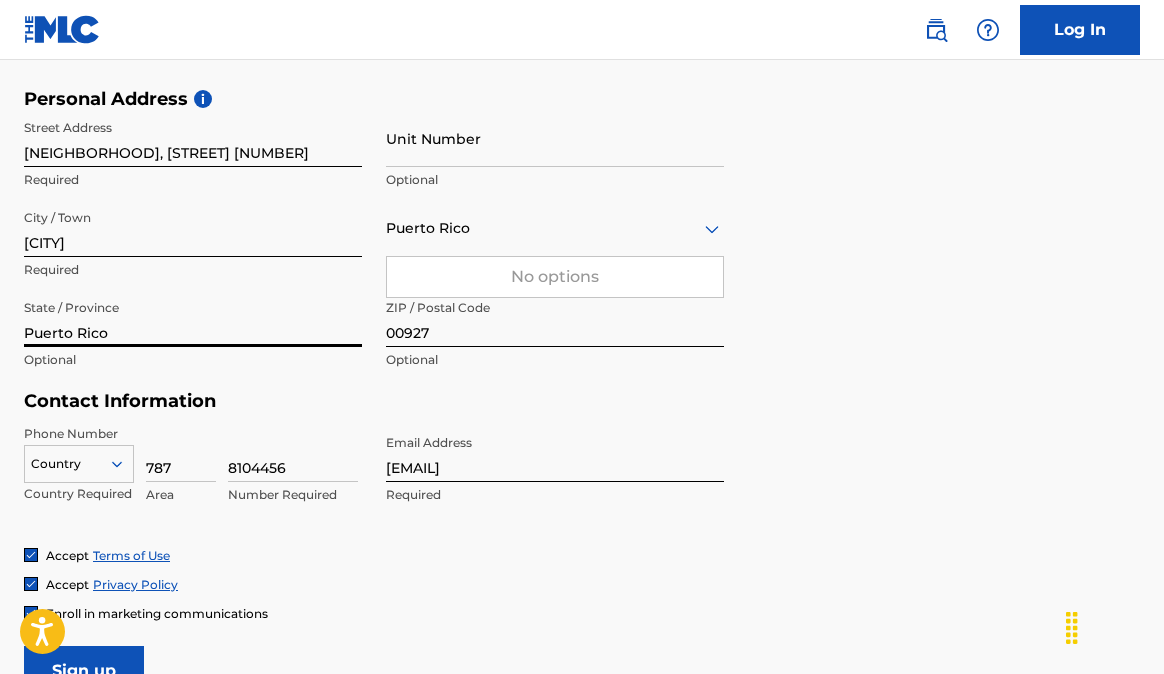 scroll, scrollTop: 684, scrollLeft: 0, axis: vertical 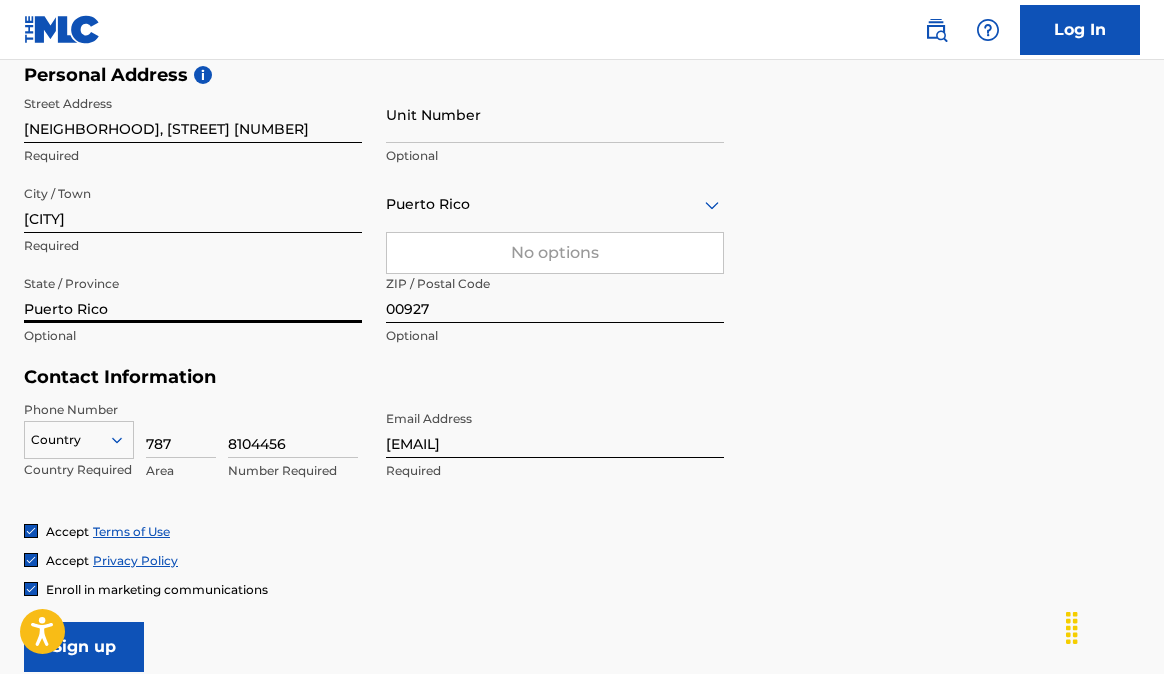 type on "Puerto Rico" 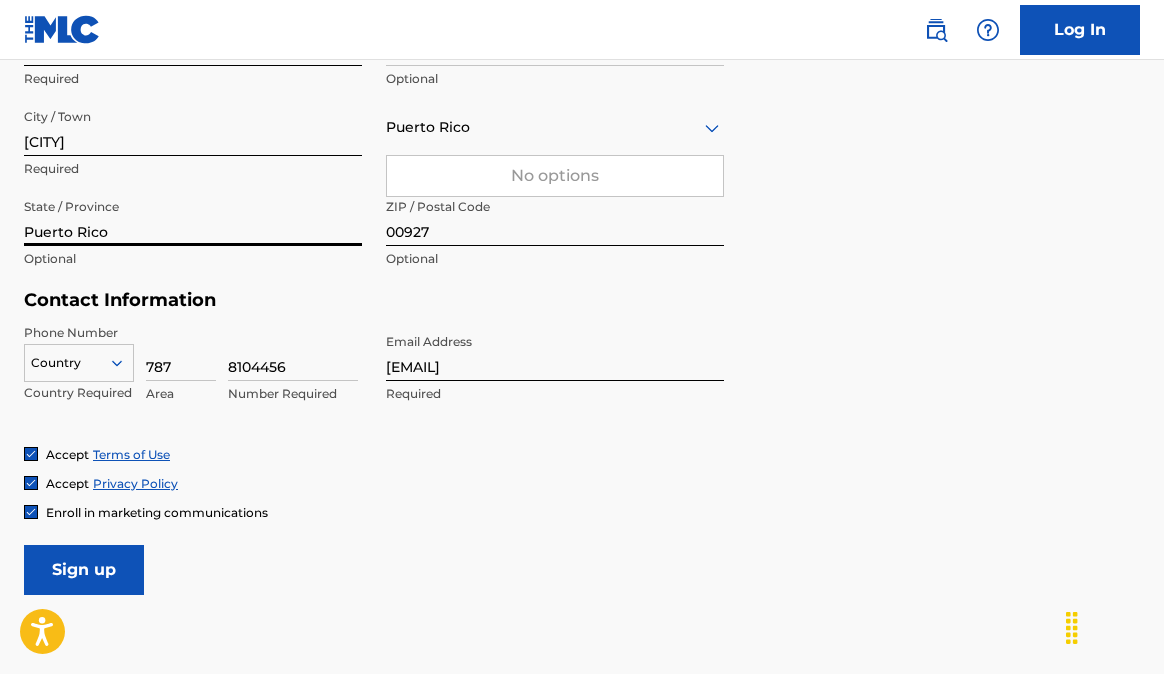 click on "Country" at bounding box center [79, 359] 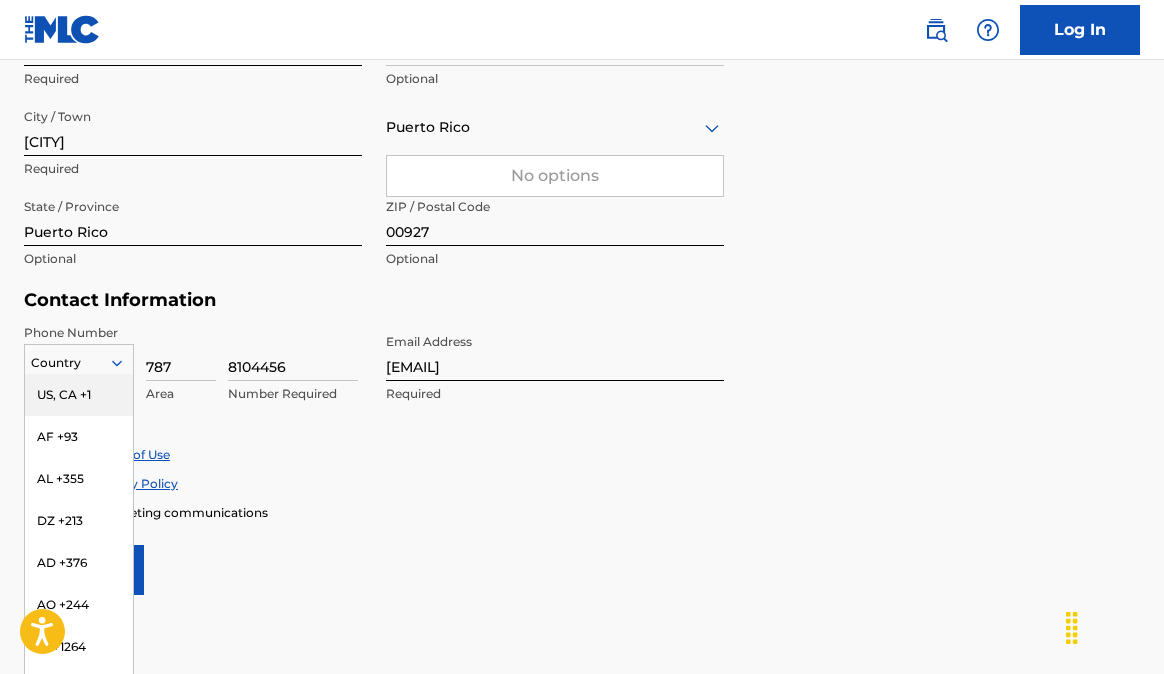 click on "US, CA +1" at bounding box center [79, 395] 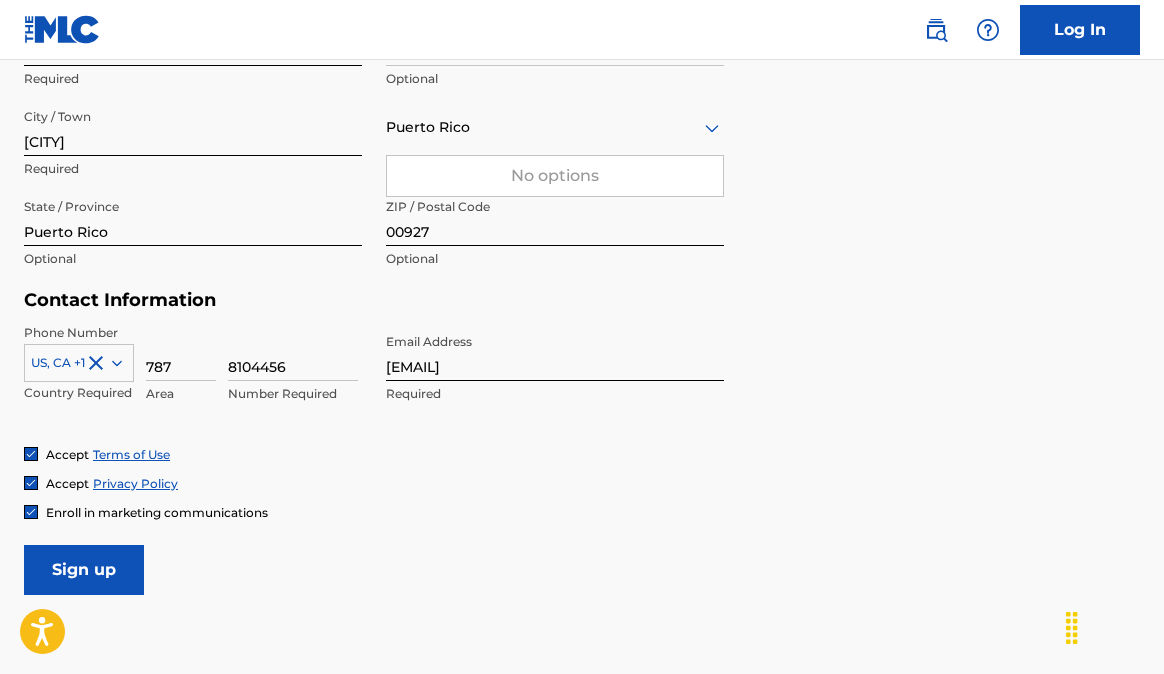 click on "Sign up" at bounding box center [84, 570] 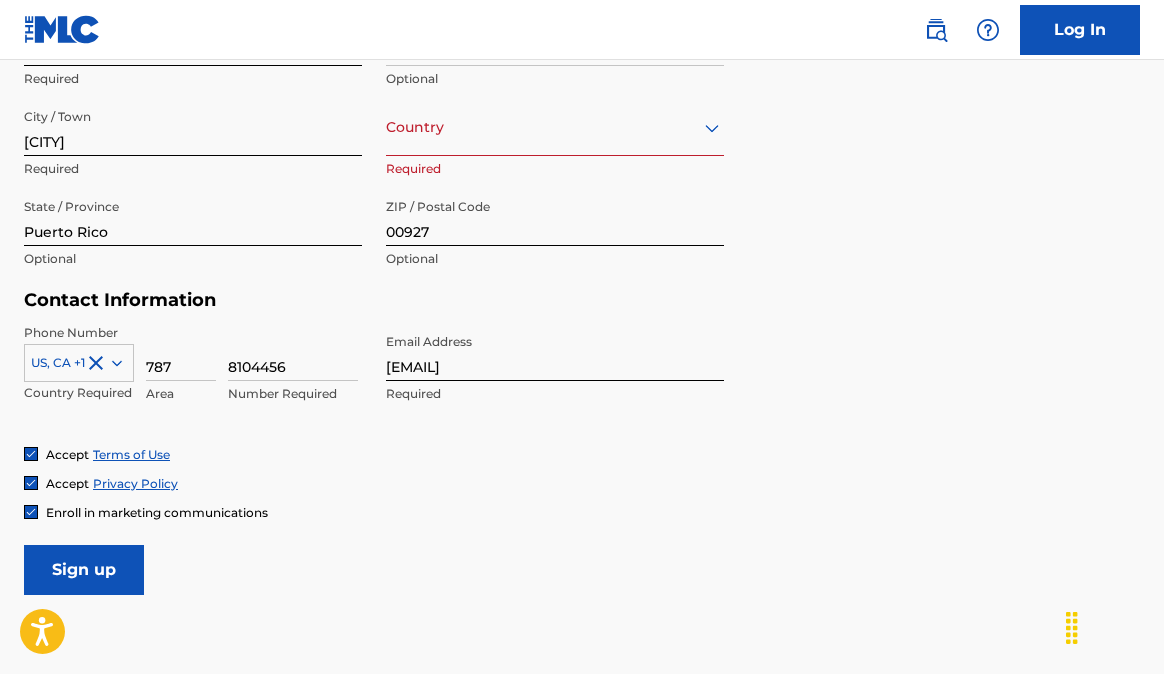 click on "Sign up" at bounding box center [84, 570] 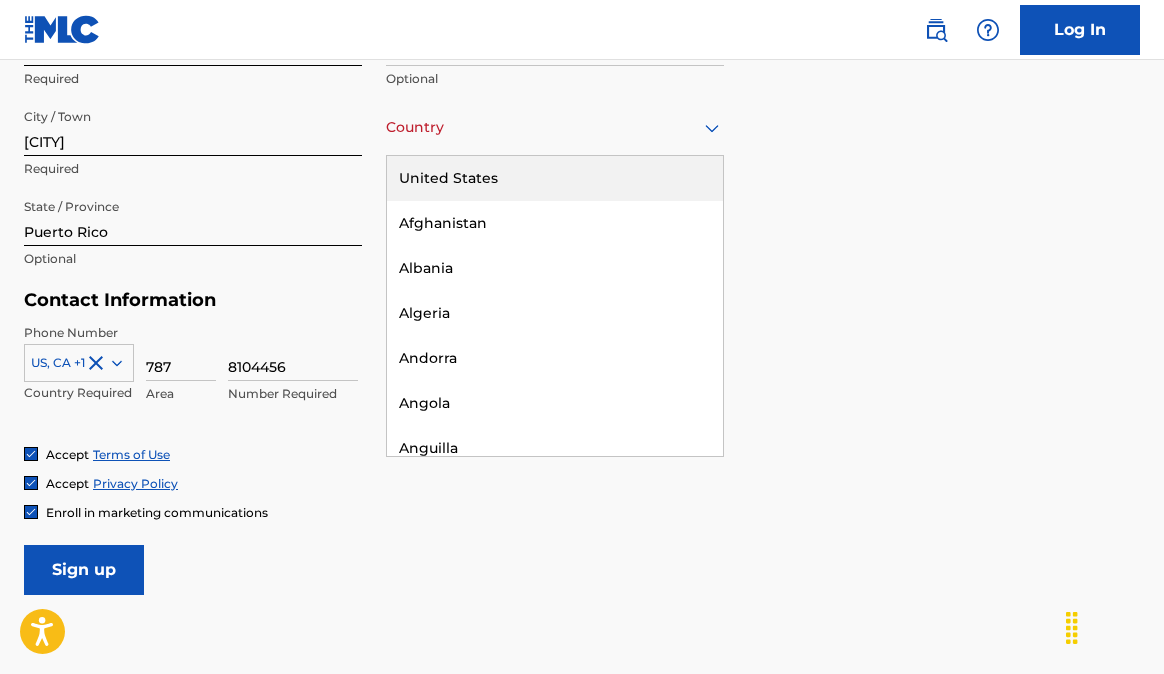 click on "Country" at bounding box center (555, 127) 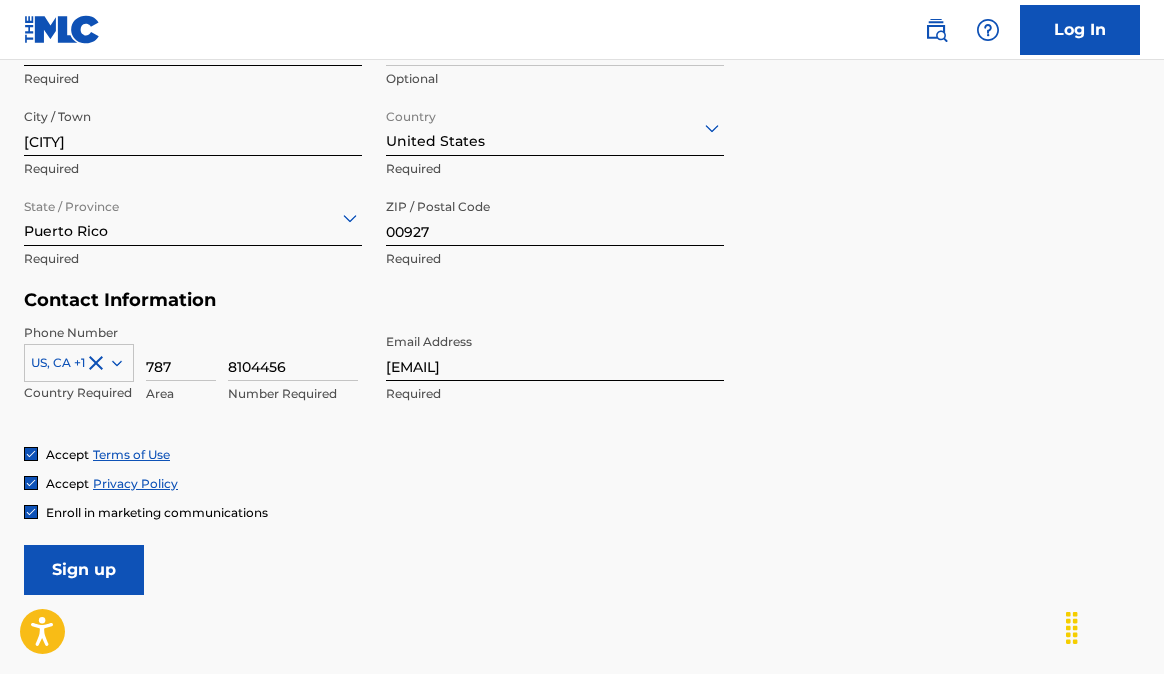 click on "Sign up" at bounding box center [84, 570] 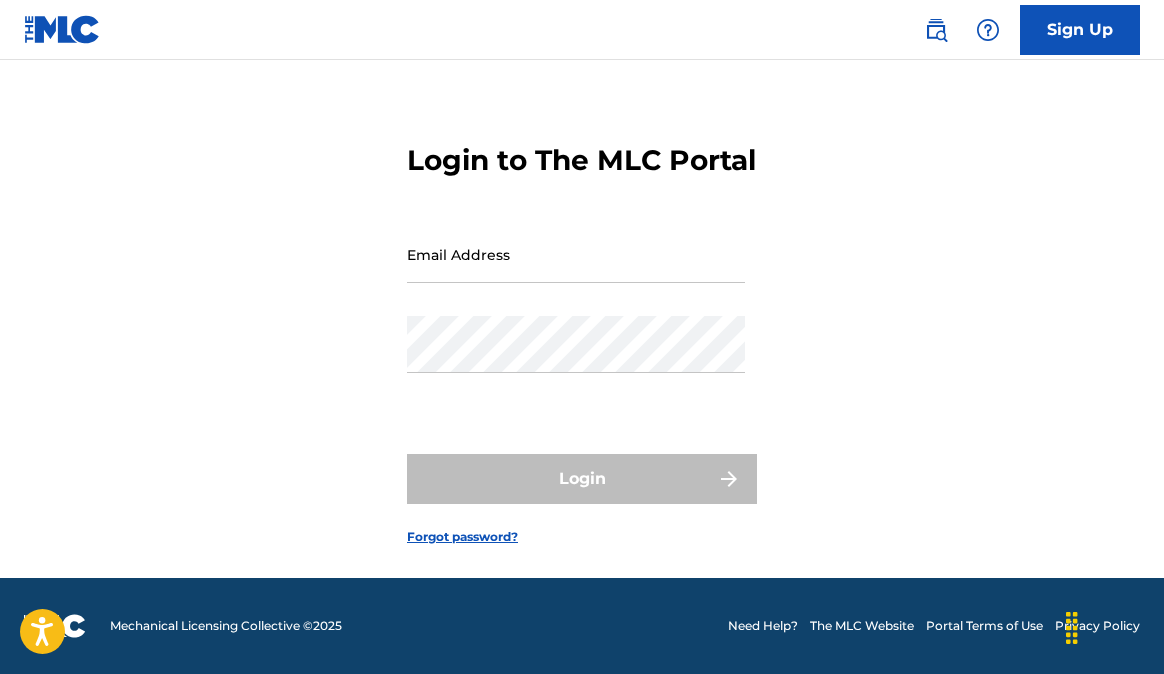 scroll, scrollTop: 0, scrollLeft: 0, axis: both 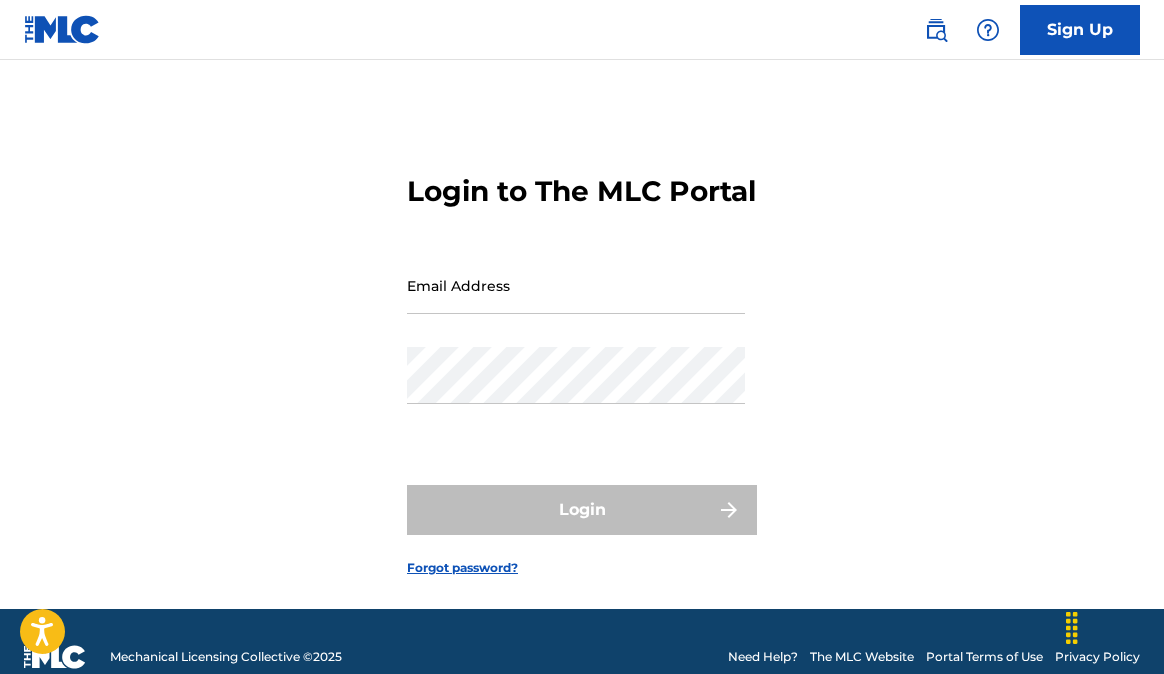 click on "Email Address" at bounding box center [576, 285] 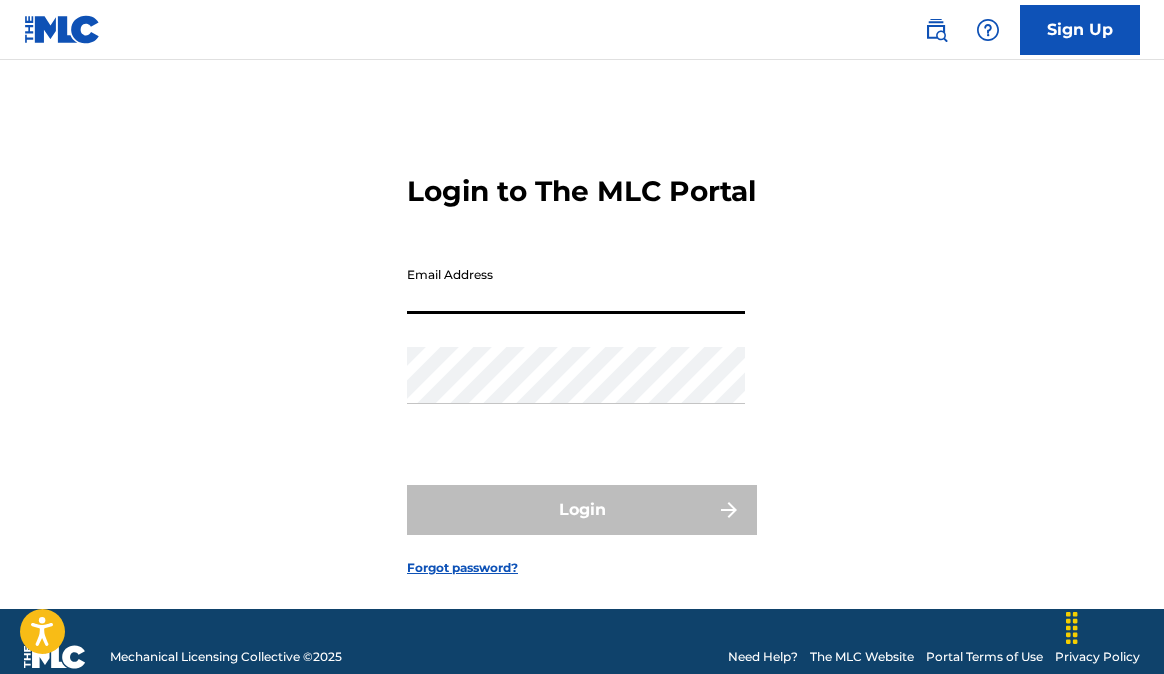 type on "[EMAIL]" 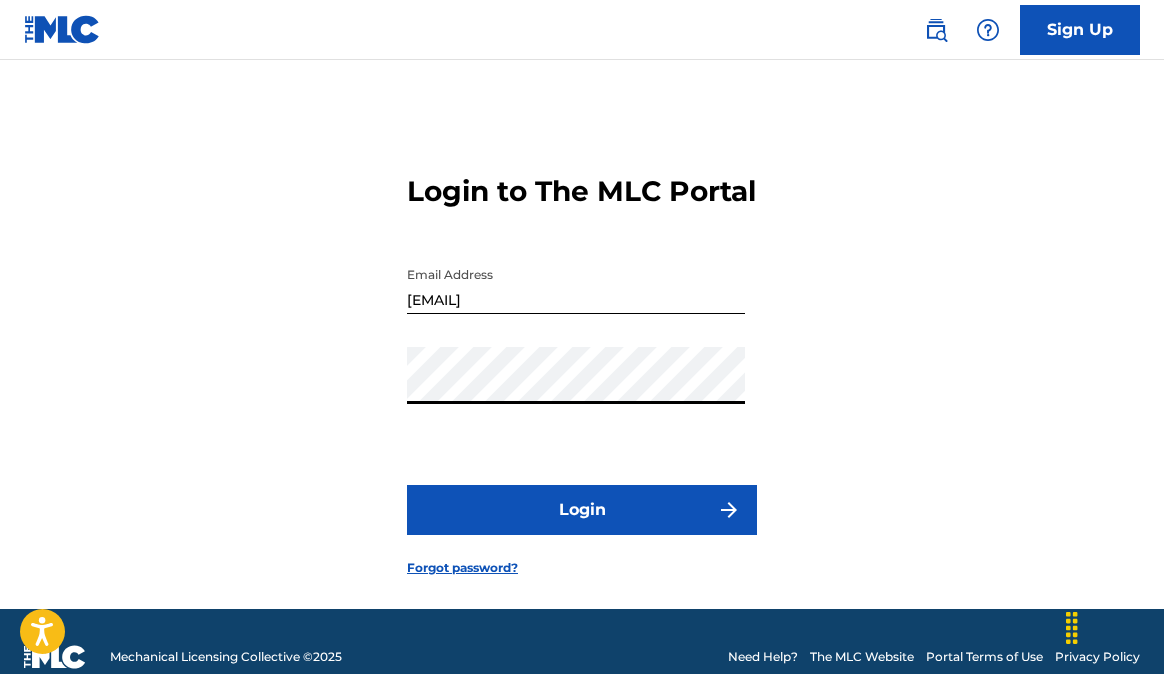 click on "Login" at bounding box center [582, 510] 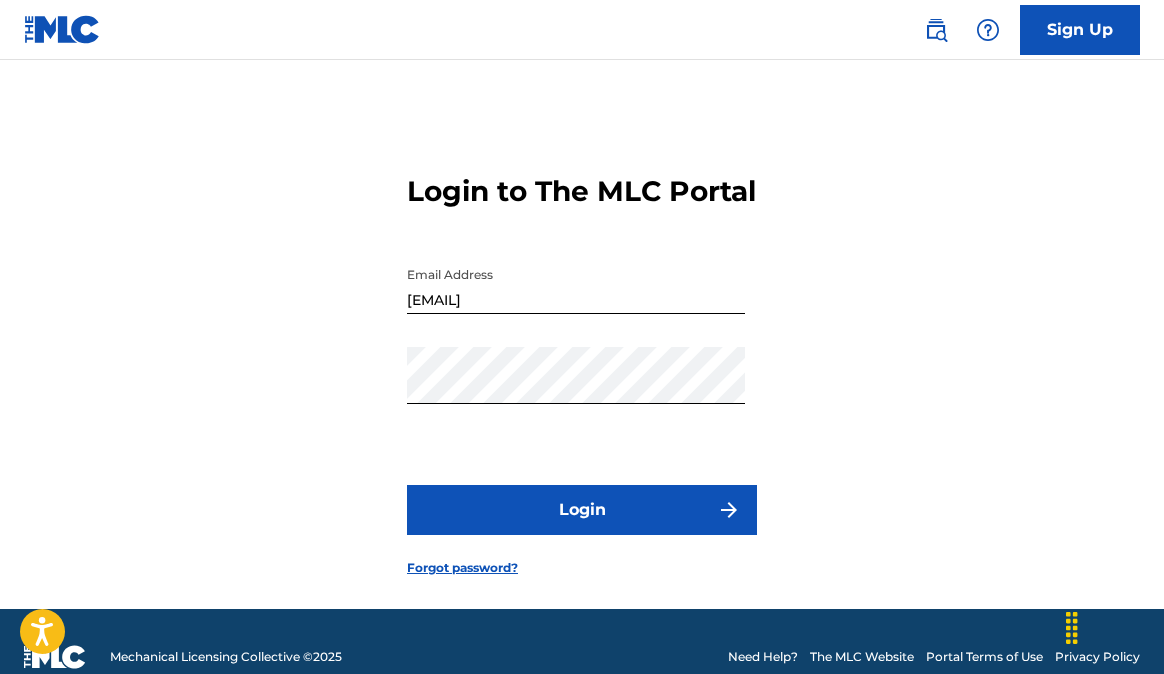 click at bounding box center [936, 30] 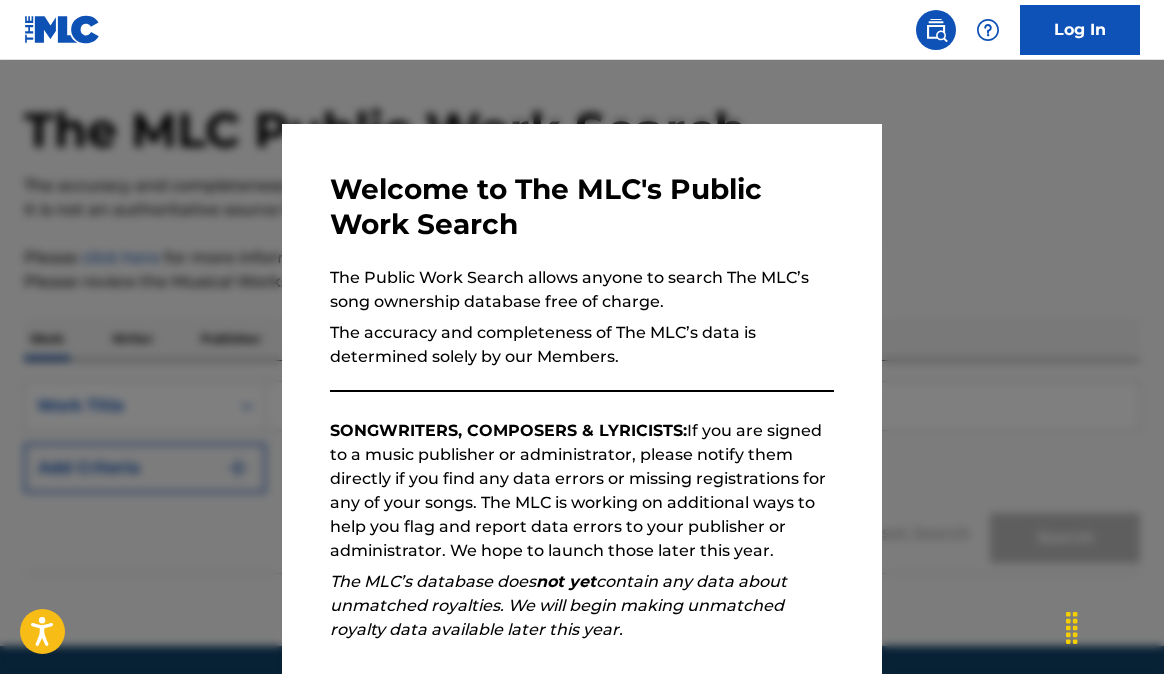 scroll, scrollTop: 131, scrollLeft: 0, axis: vertical 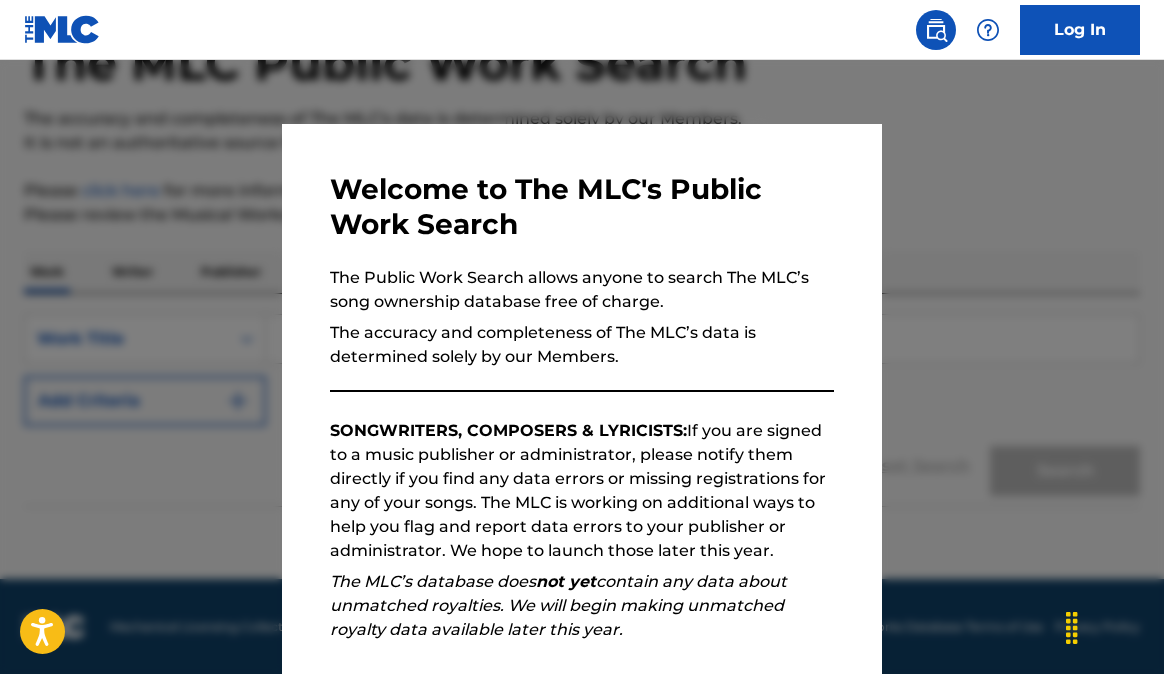 click at bounding box center (988, 30) 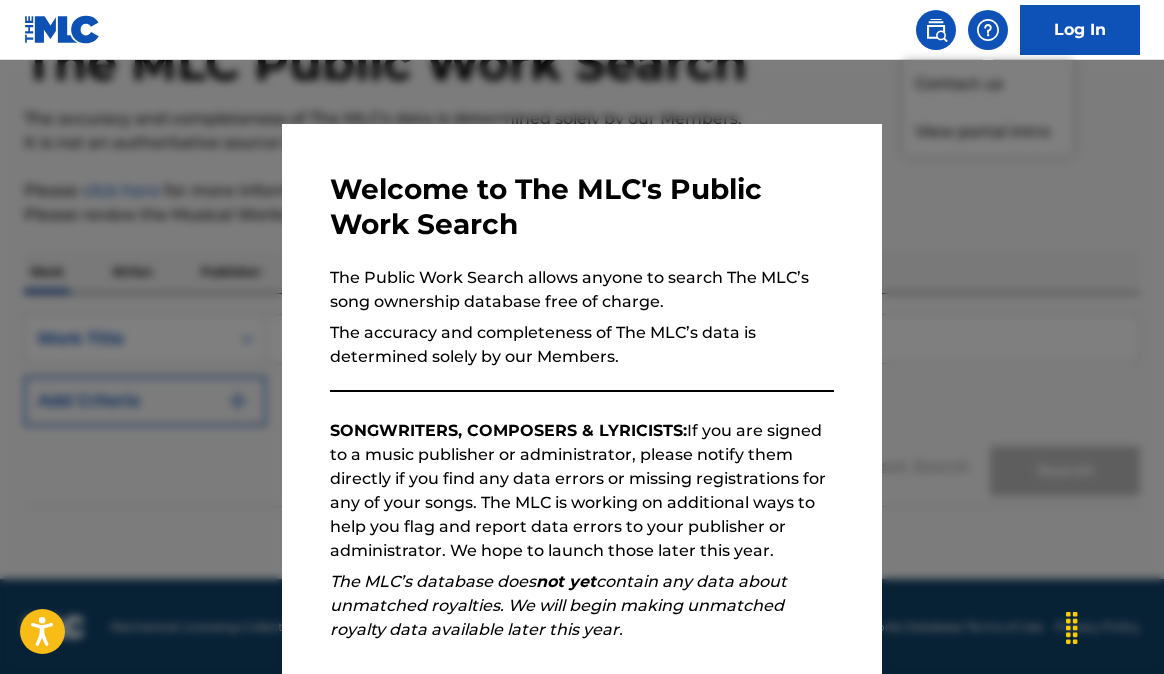 drag, startPoint x: 936, startPoint y: 115, endPoint x: 925, endPoint y: 25, distance: 90.66973 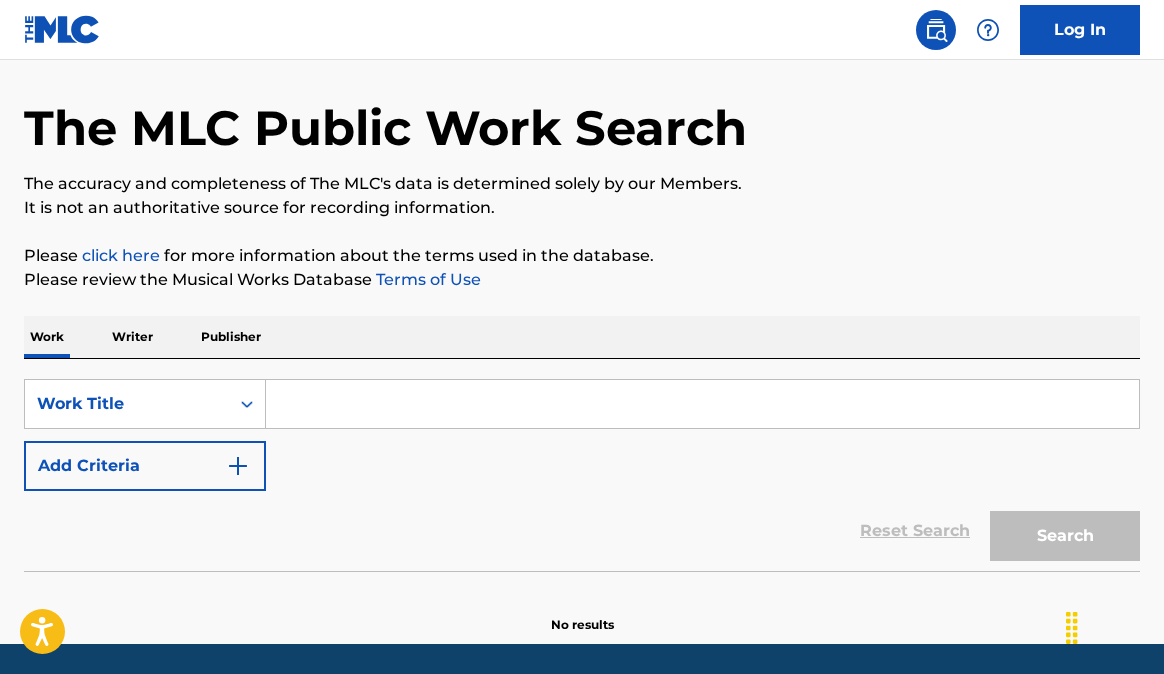 scroll, scrollTop: 0, scrollLeft: 0, axis: both 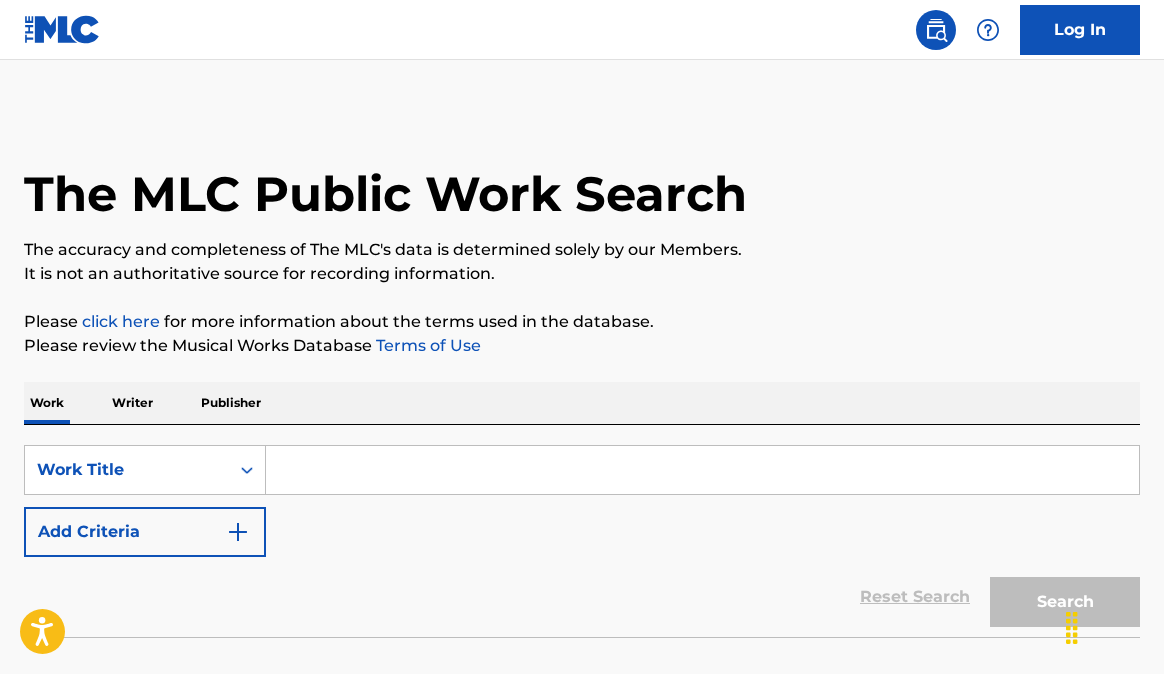 click on "Publisher" at bounding box center (231, 403) 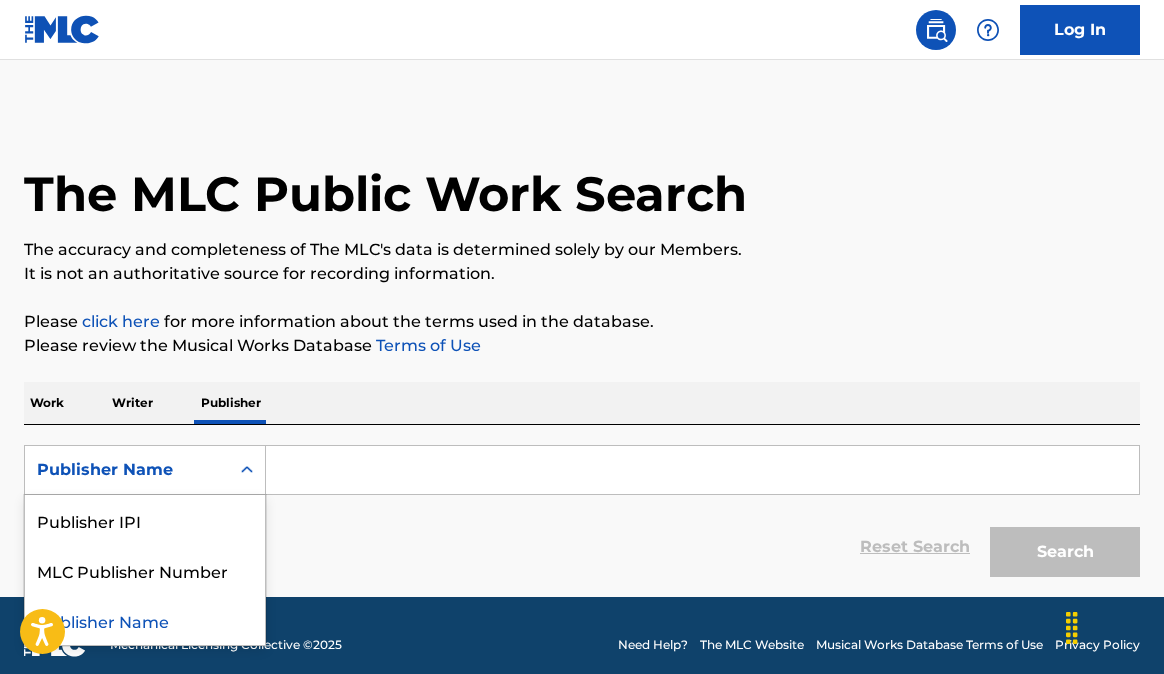 click at bounding box center [247, 470] 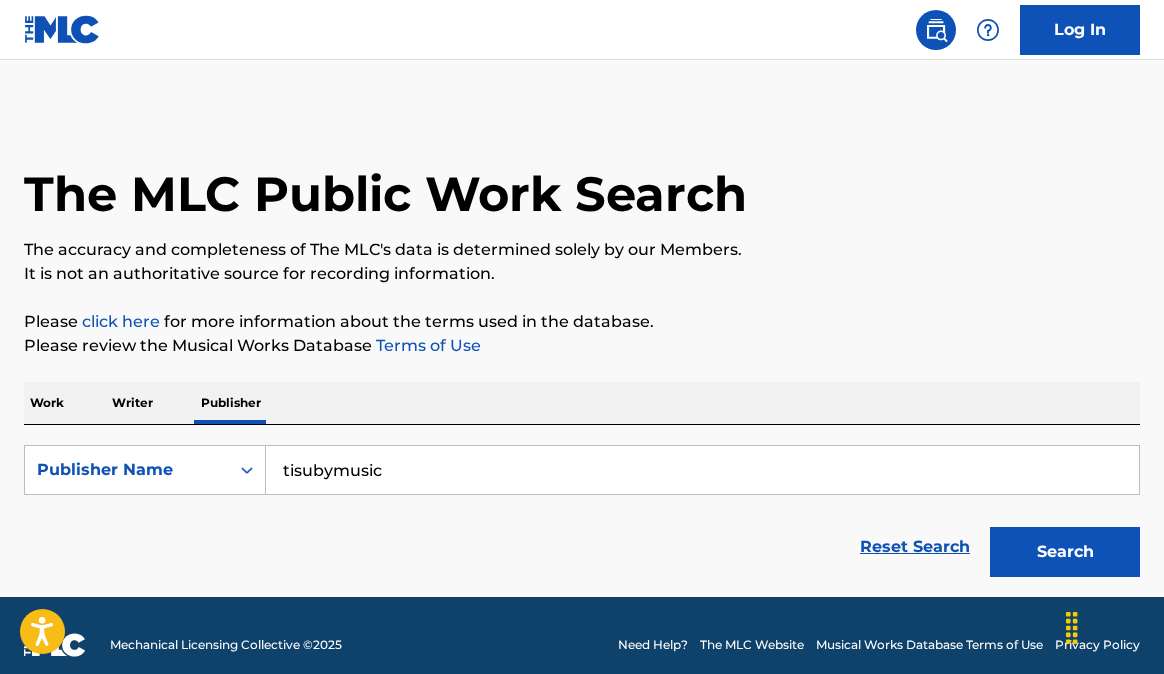 type on "tisubymusic" 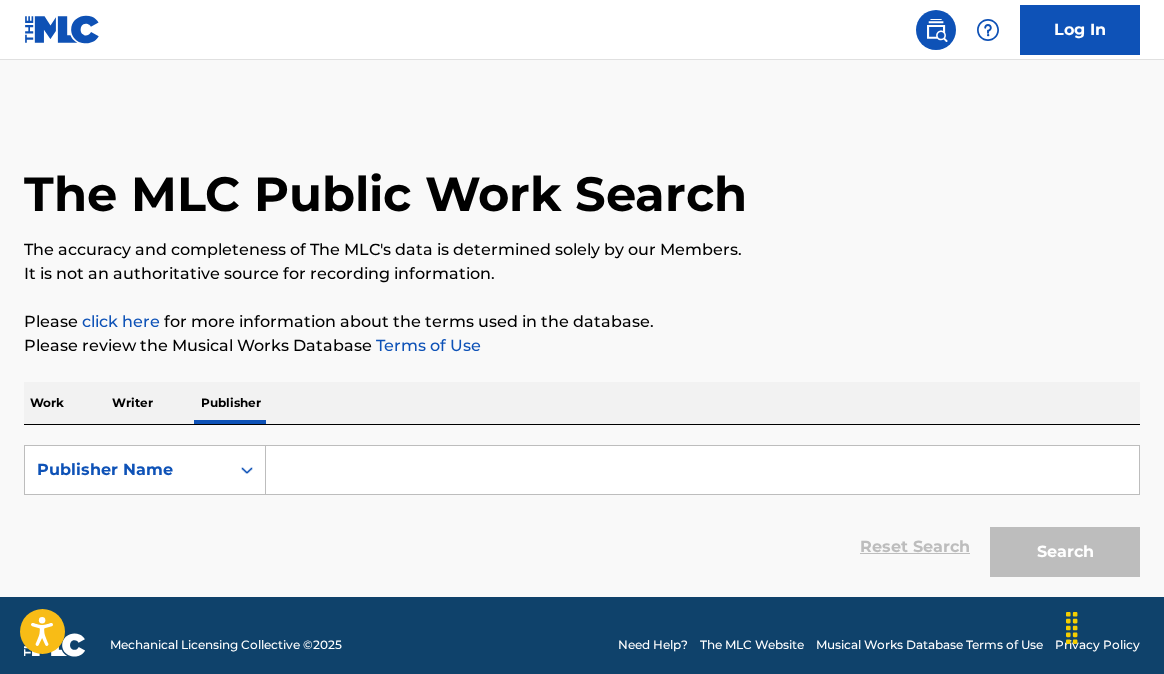 click at bounding box center [702, 470] 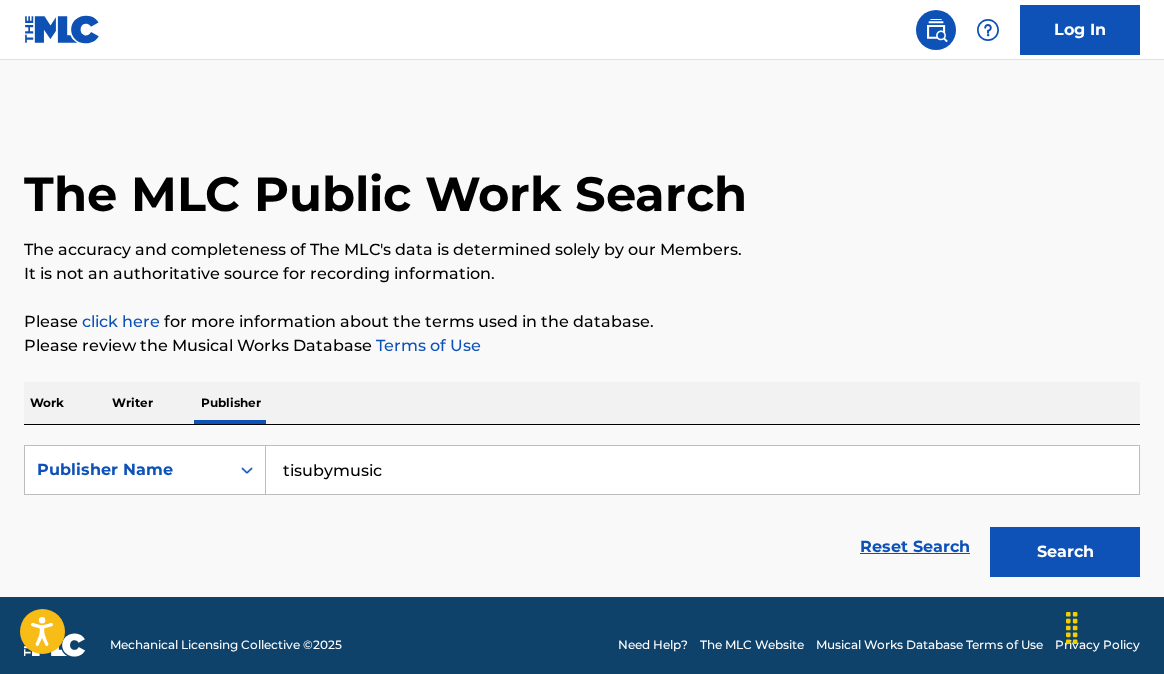 click on "Search" at bounding box center (1065, 552) 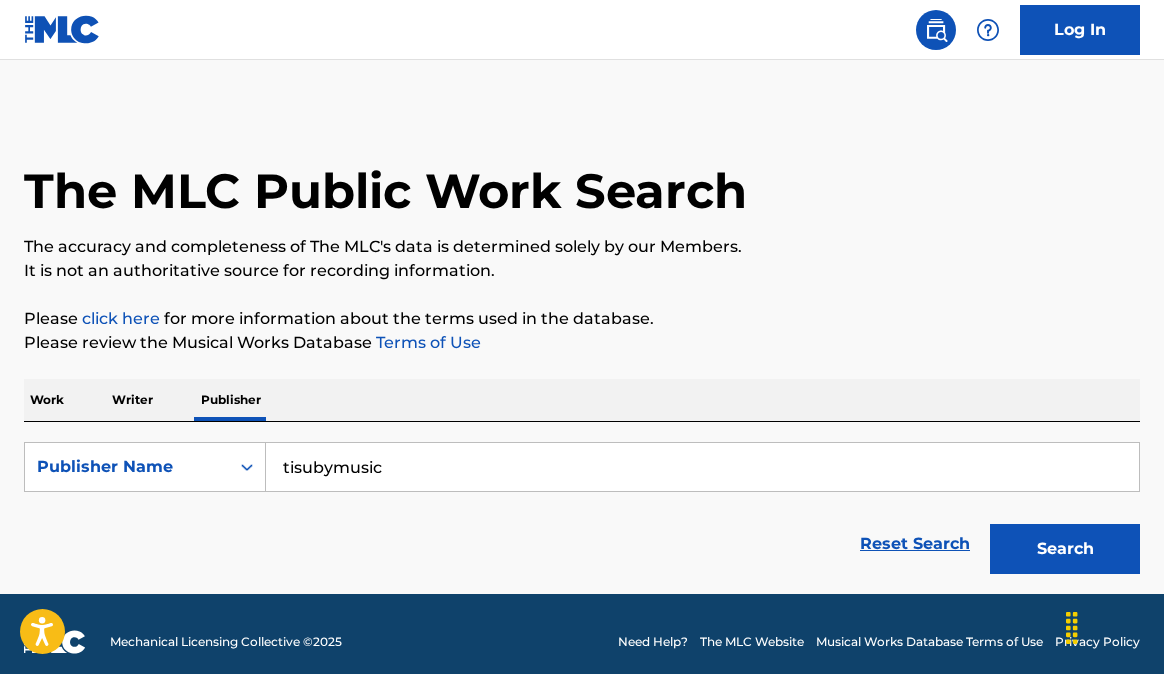 scroll, scrollTop: 0, scrollLeft: 0, axis: both 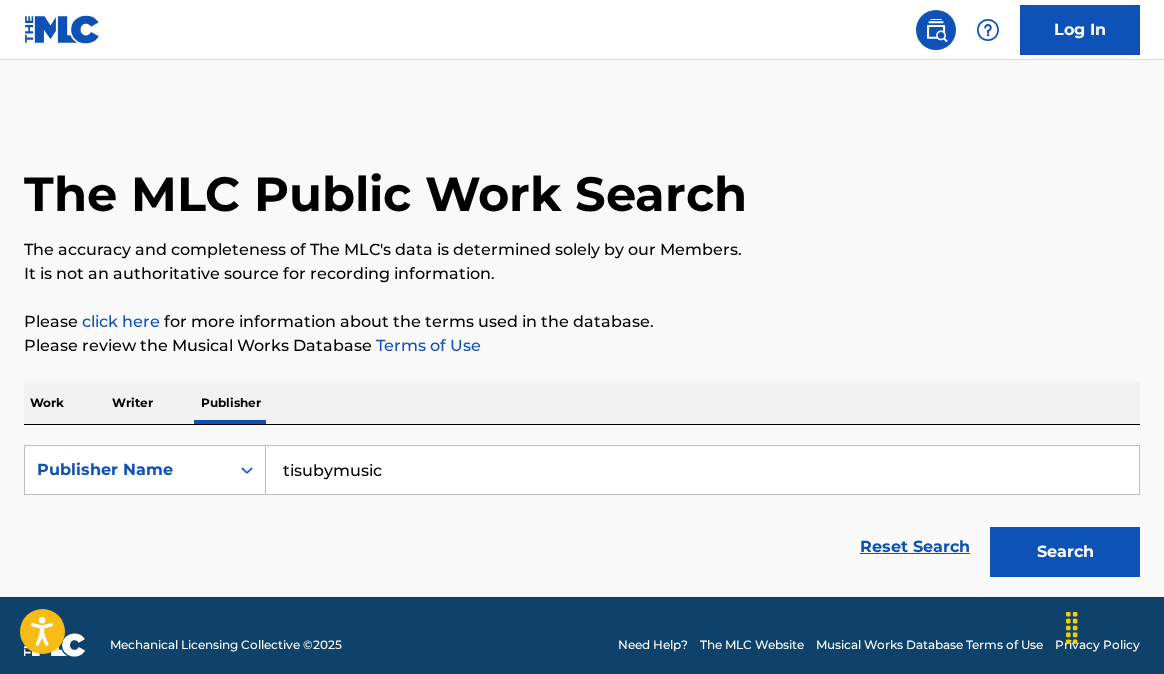 click on "Writer" at bounding box center (132, 403) 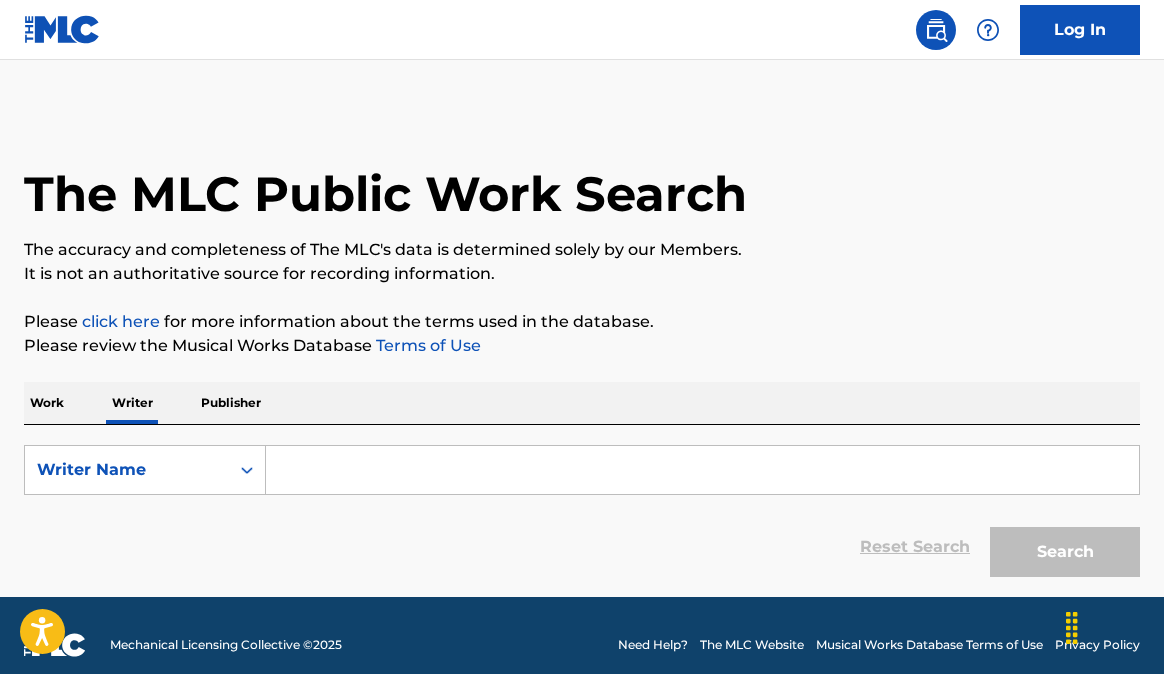 drag, startPoint x: 325, startPoint y: 473, endPoint x: 351, endPoint y: 497, distance: 35.383614 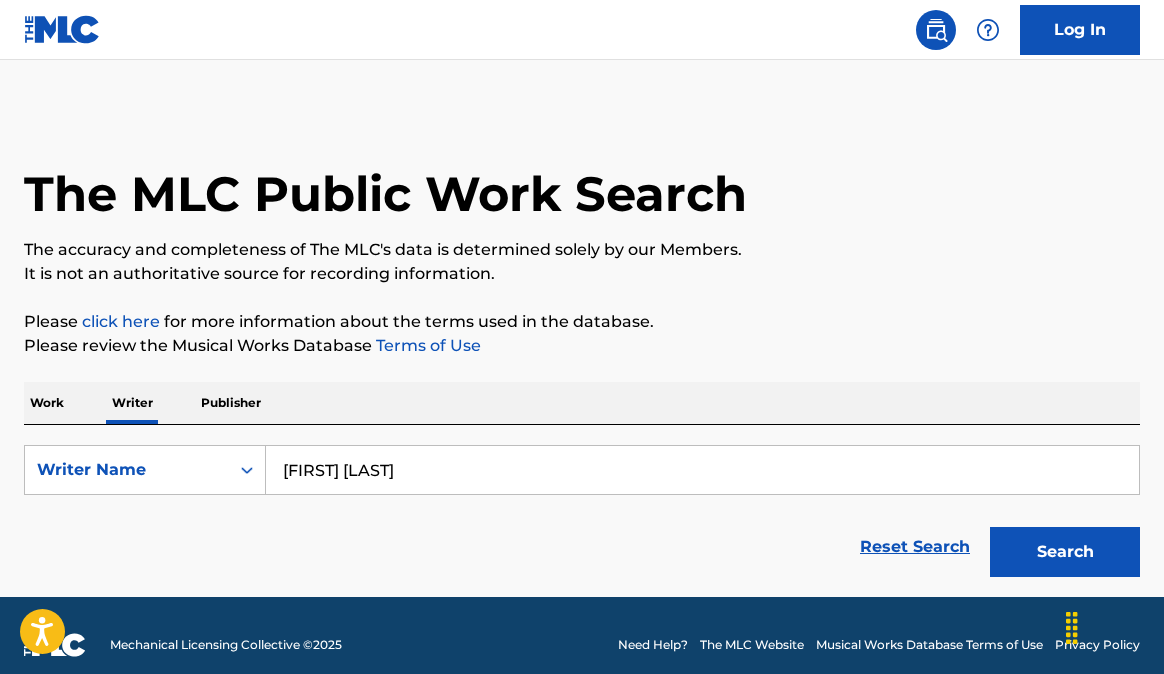 type on "[FIRST] [LAST]" 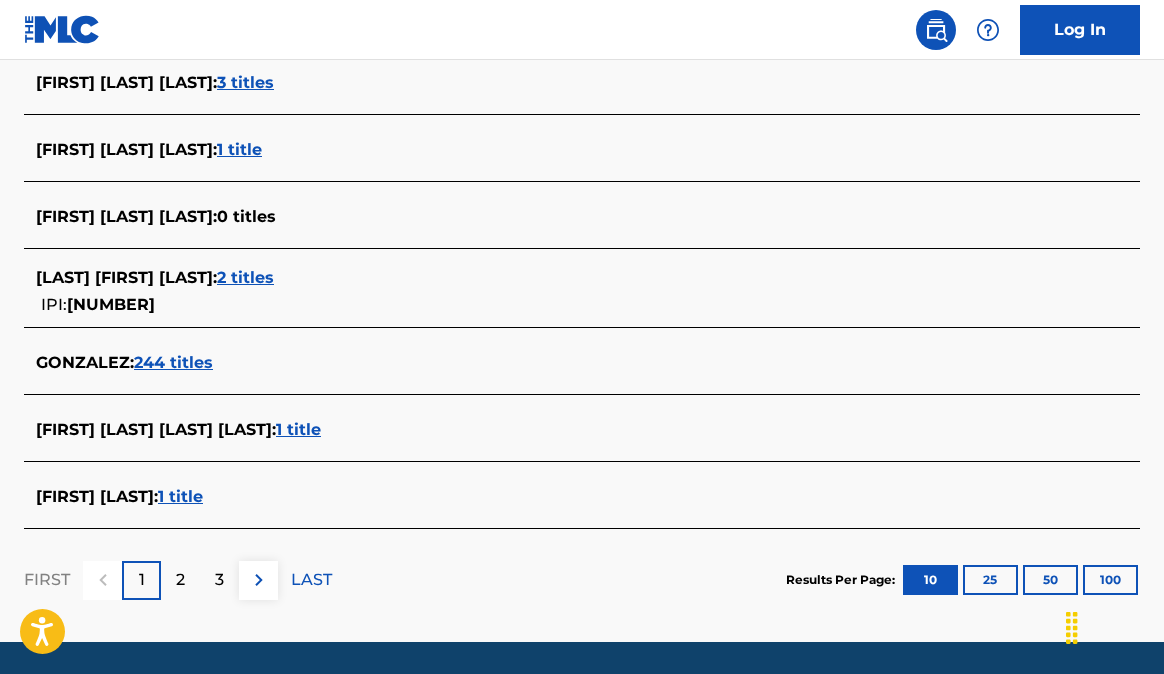 scroll, scrollTop: 834, scrollLeft: 0, axis: vertical 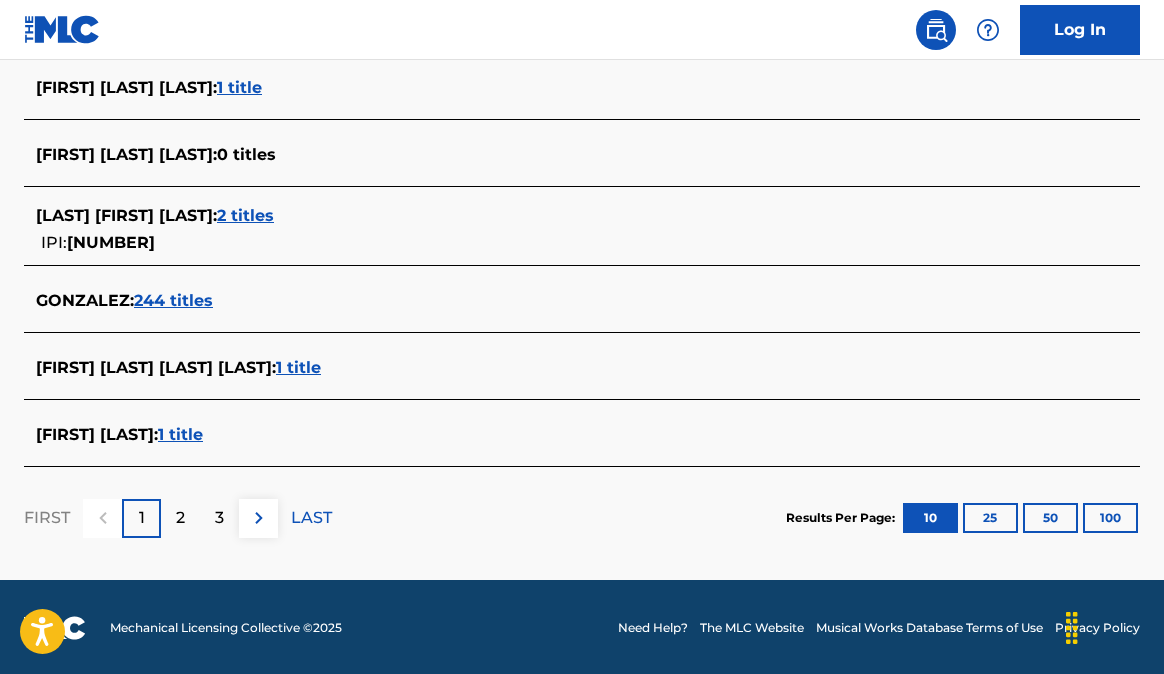 click on "25" at bounding box center (990, 518) 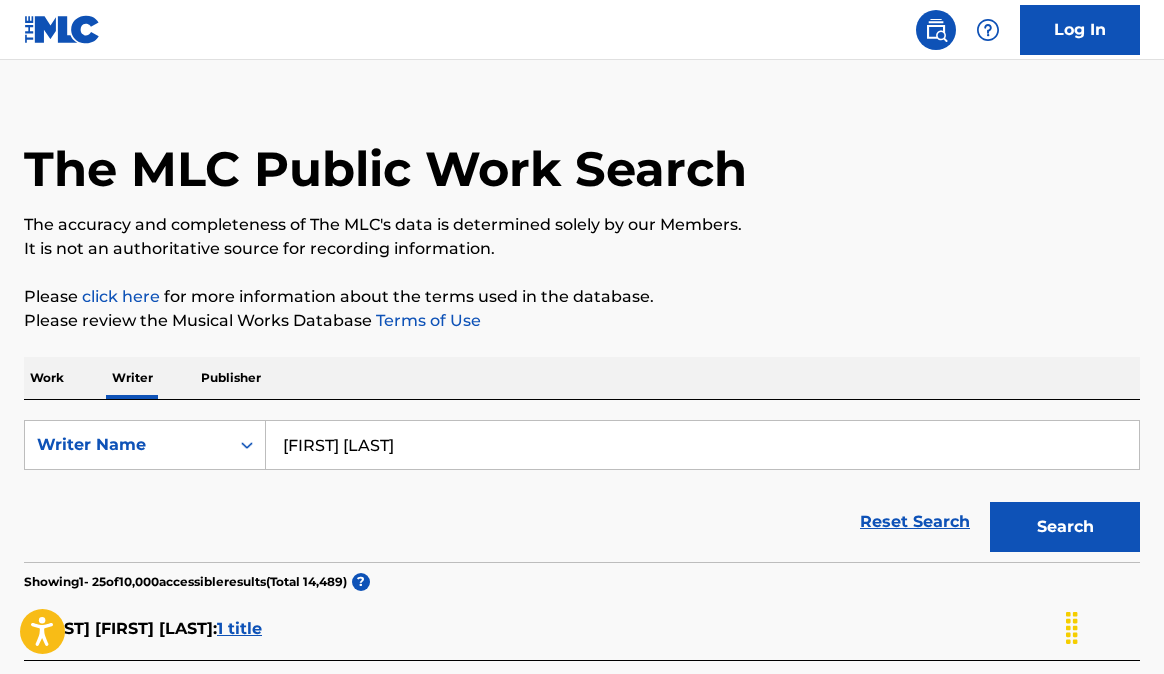 scroll, scrollTop: 0, scrollLeft: 0, axis: both 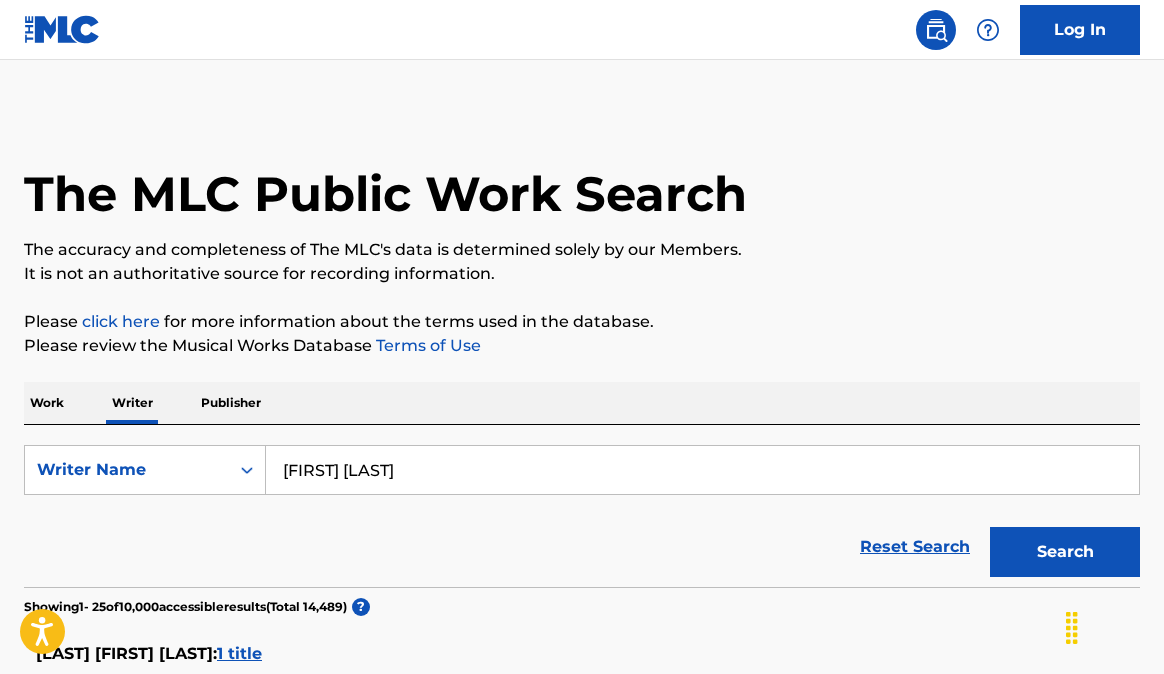 click on "Publisher" at bounding box center [231, 403] 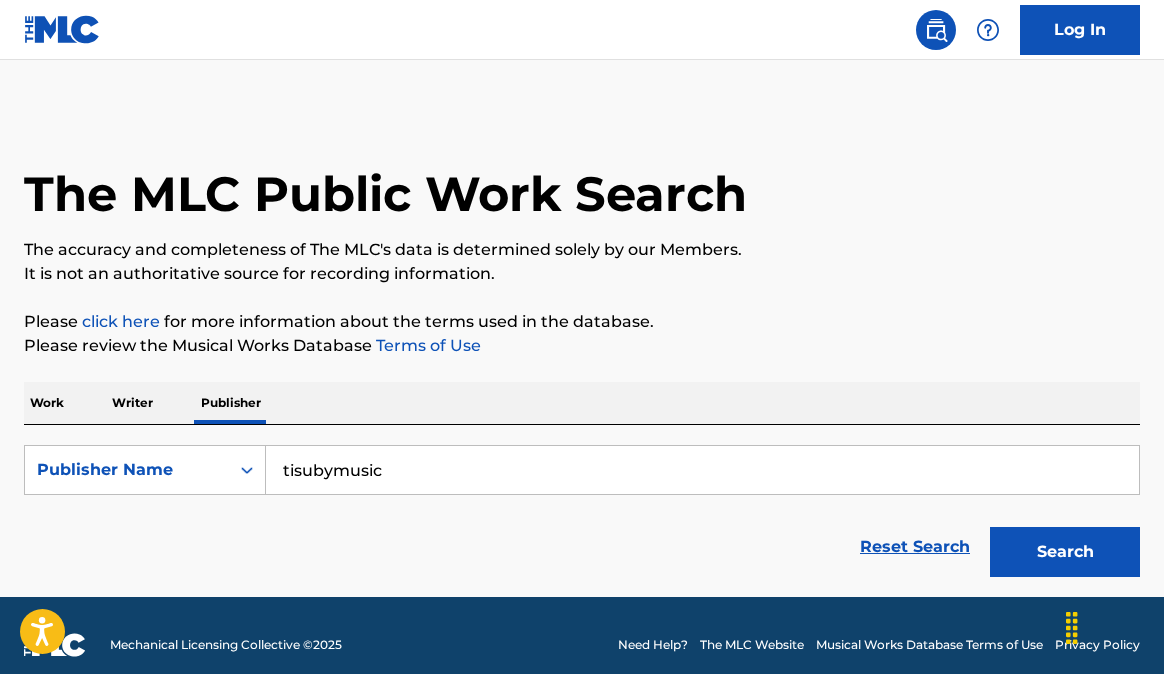 click on "tisubymusic" at bounding box center (702, 470) 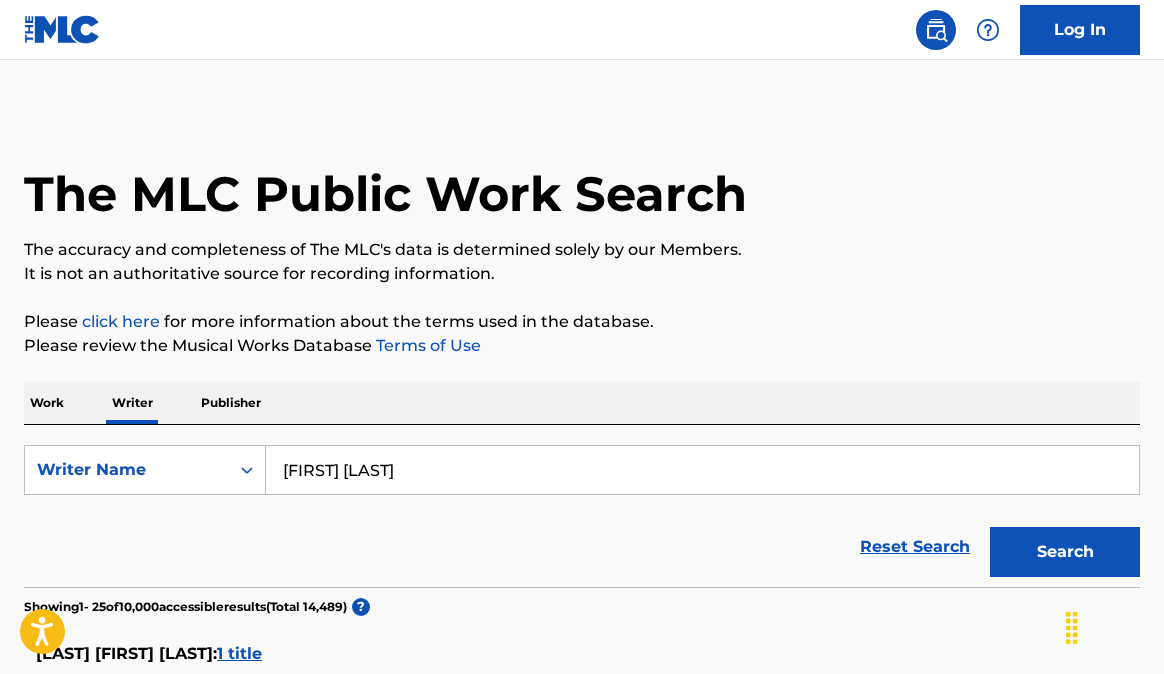 click on "Work" at bounding box center (47, 403) 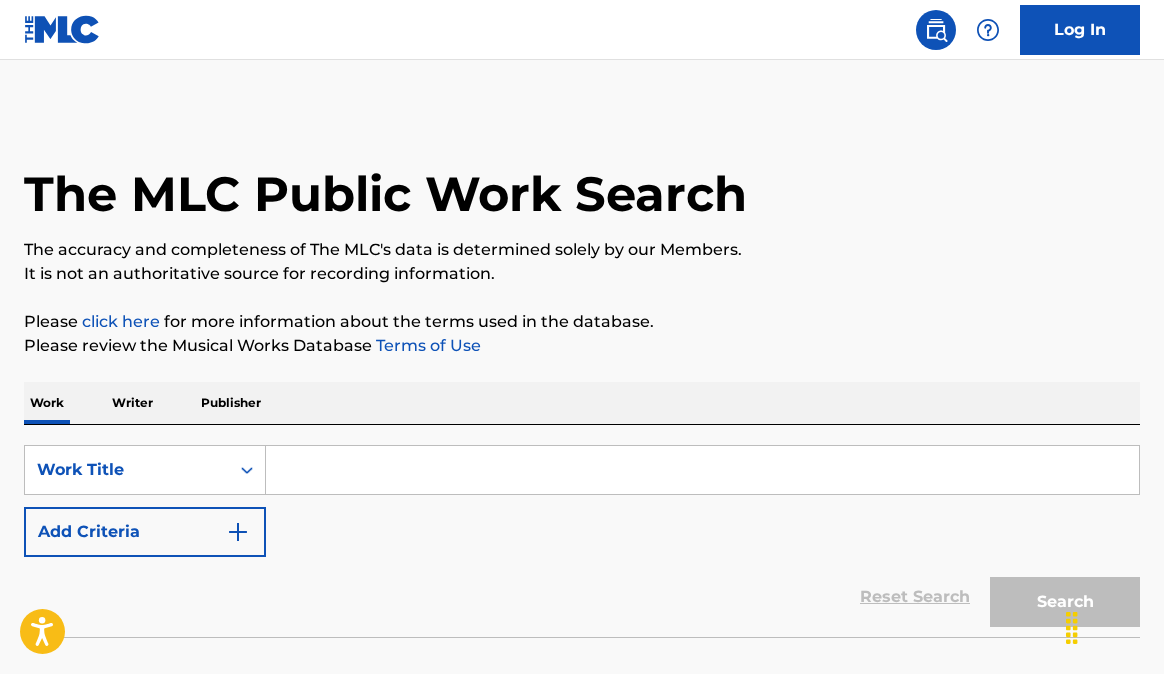 click on "Log In" at bounding box center (1080, 30) 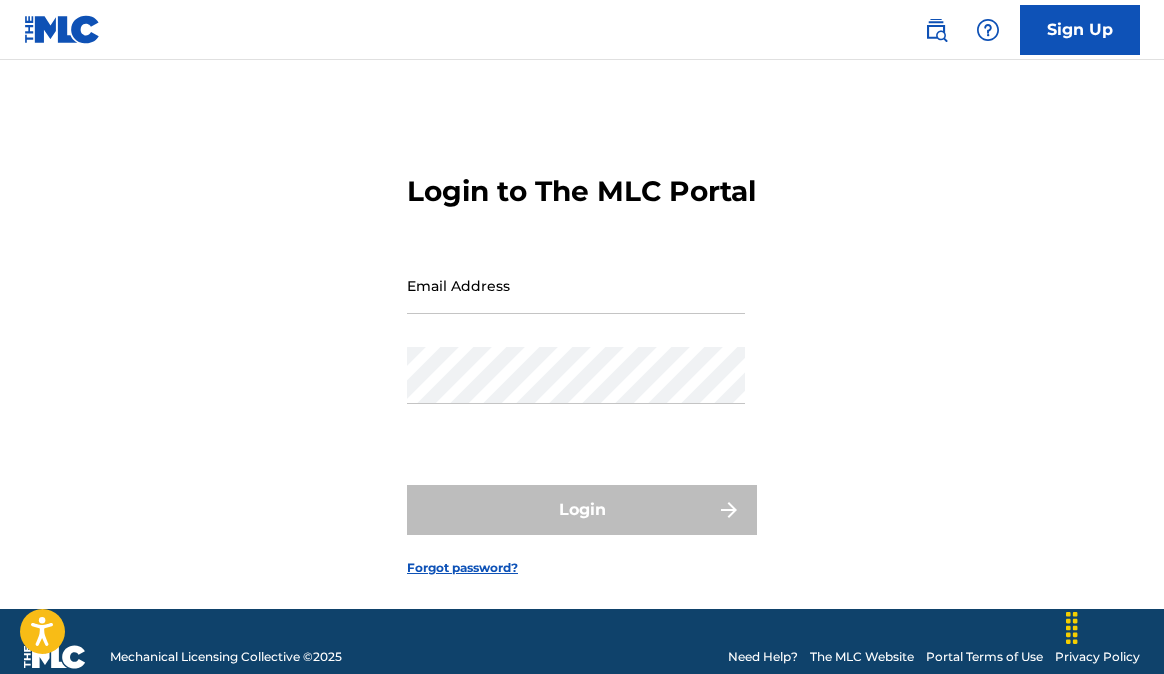 click on "Email Address" at bounding box center [576, 285] 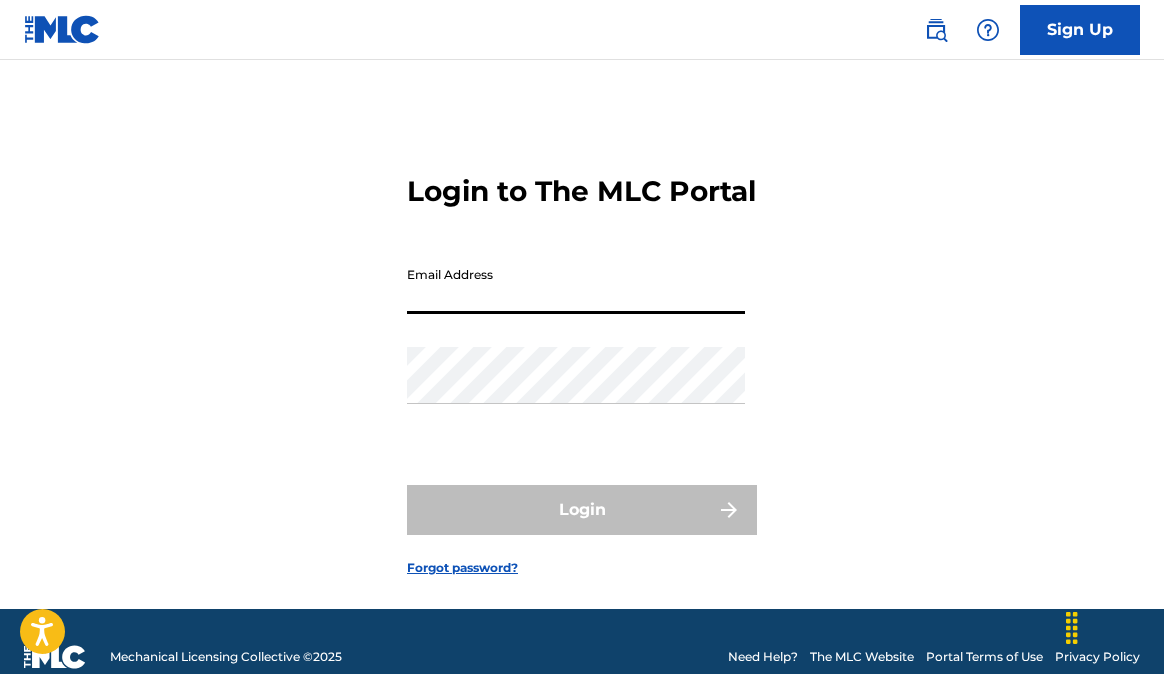type on "[EMAIL]" 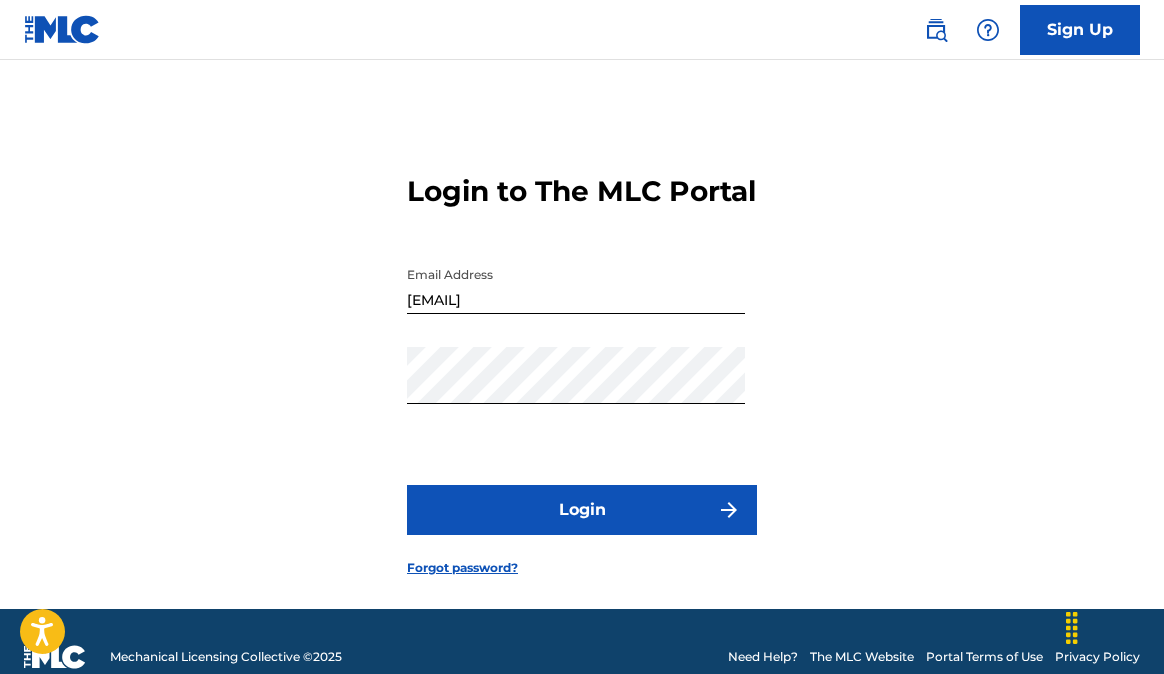 click on "Login" at bounding box center (582, 510) 